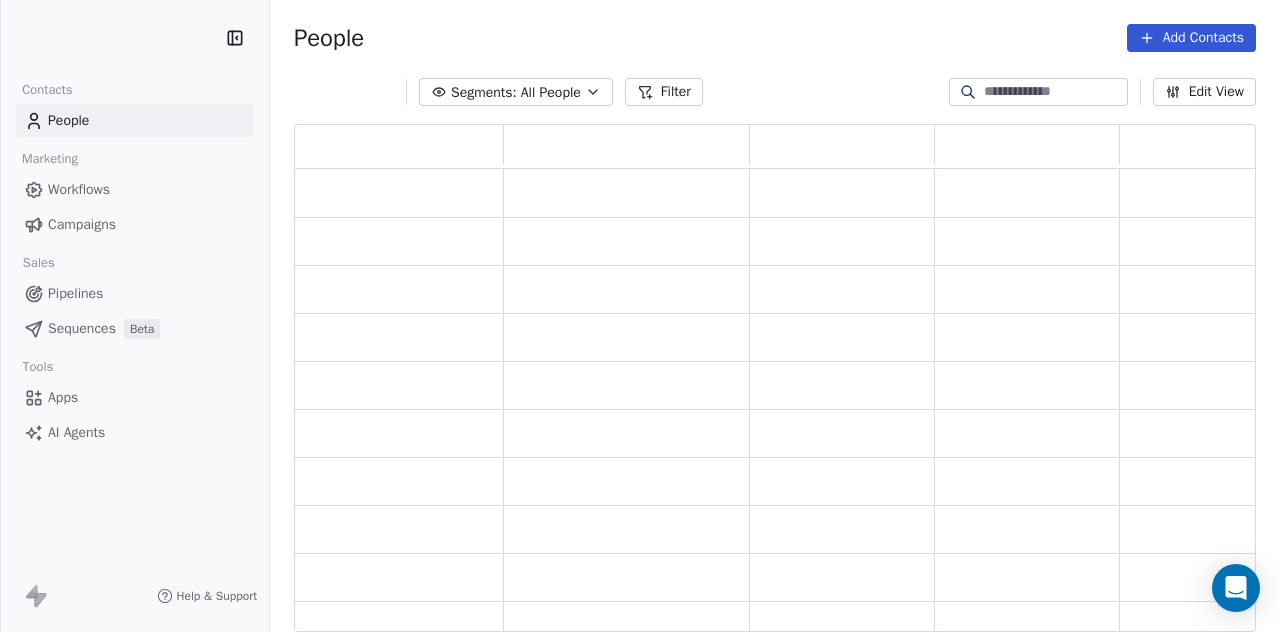 scroll, scrollTop: 0, scrollLeft: 0, axis: both 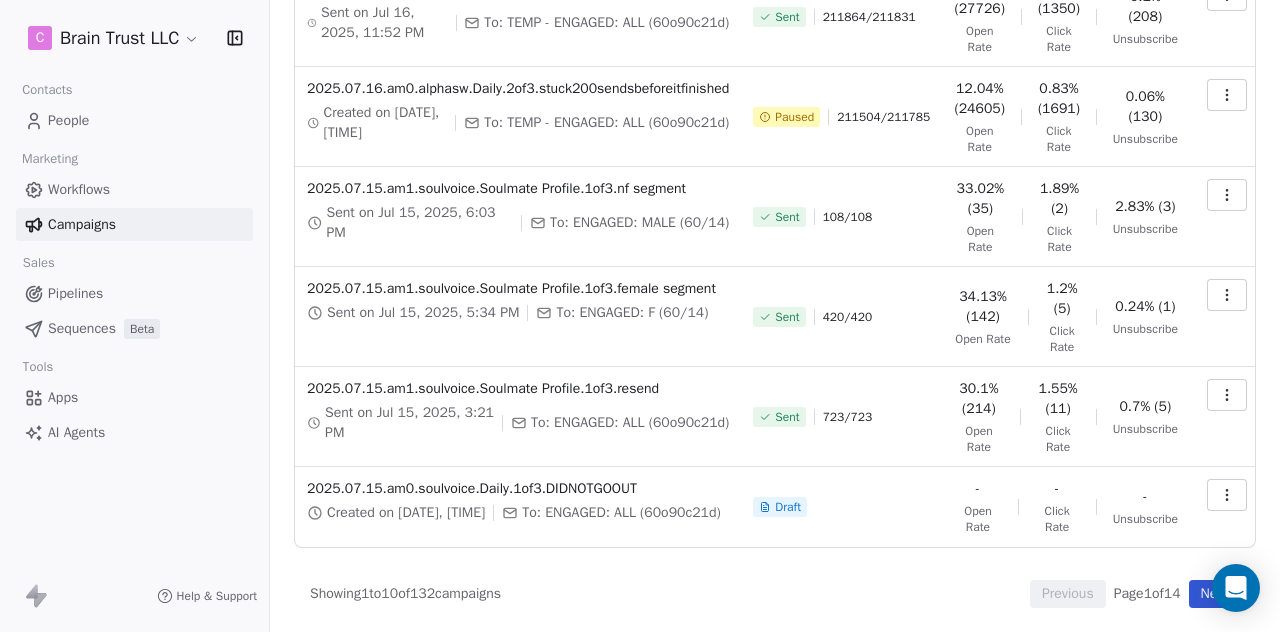 click on "Next" at bounding box center [1214, 594] 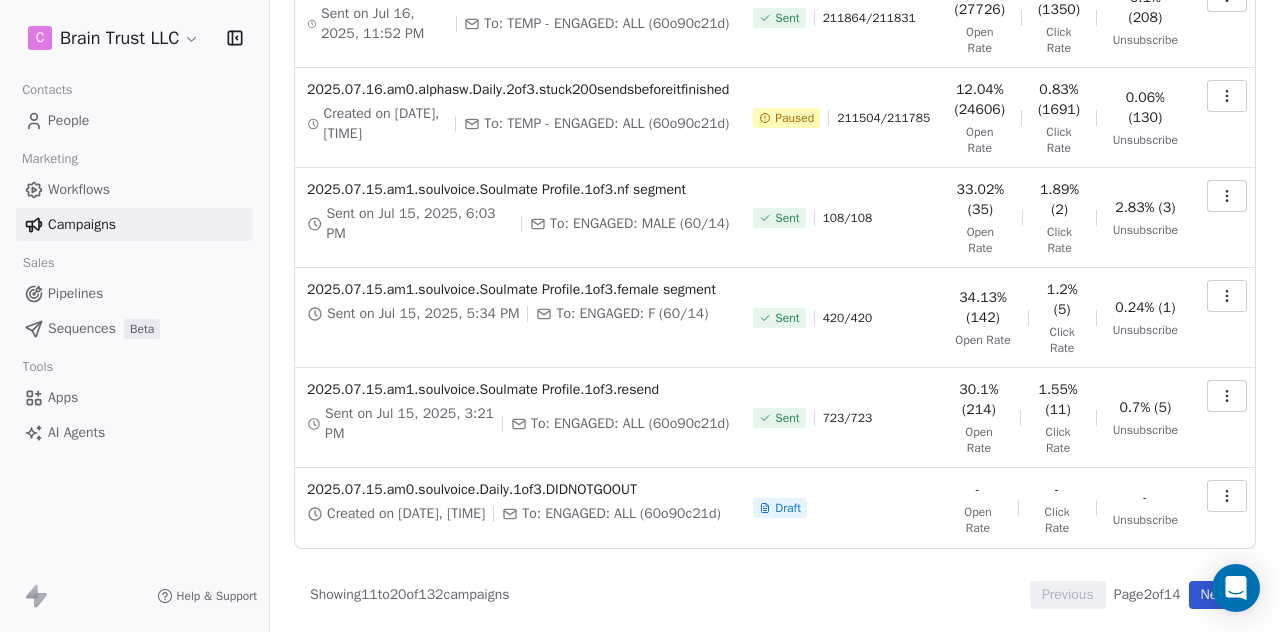 scroll, scrollTop: 501, scrollLeft: 0, axis: vertical 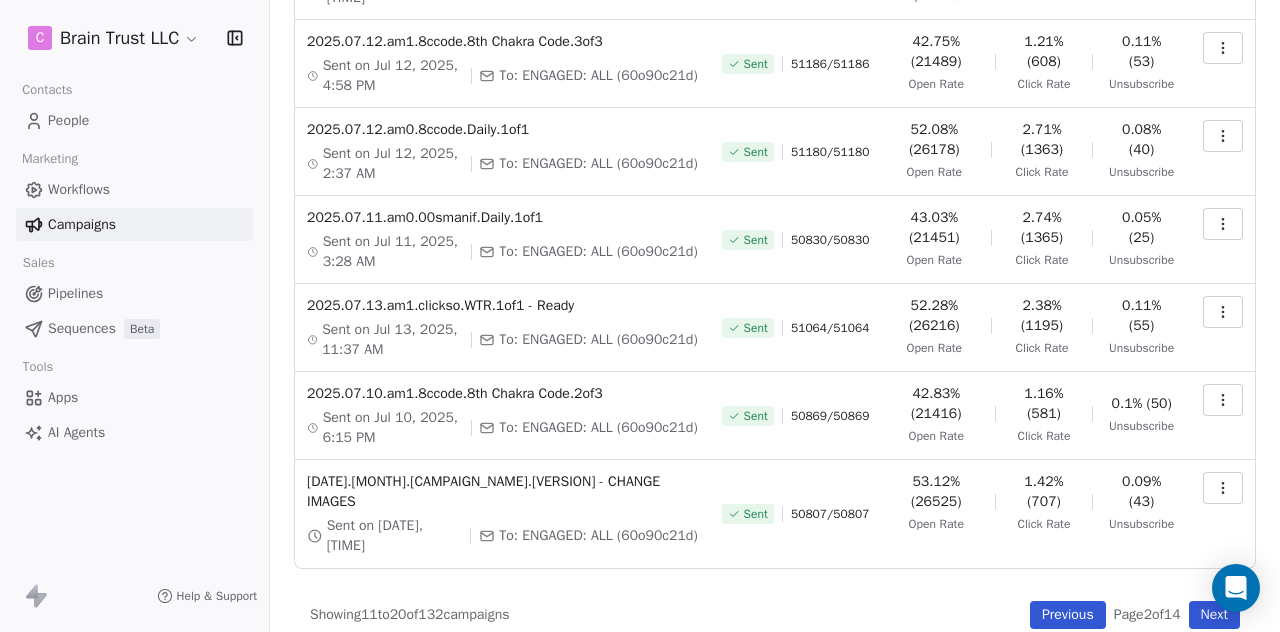 click at bounding box center [1223, 224] 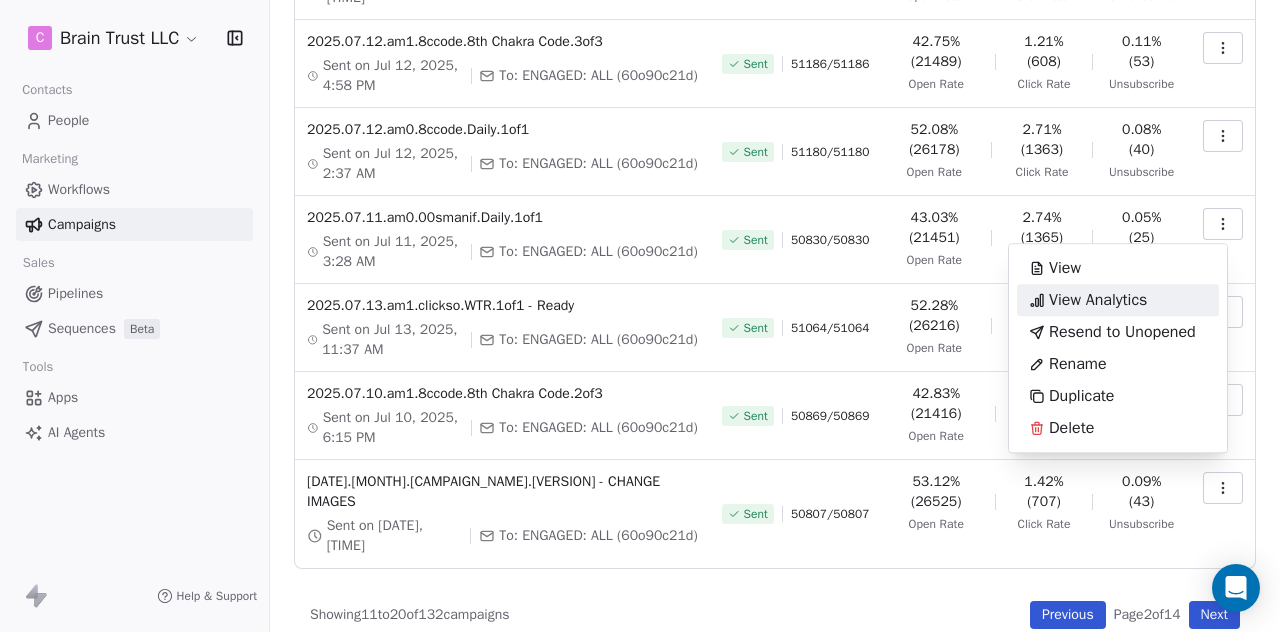 click on "View Analytics" at bounding box center (1098, 300) 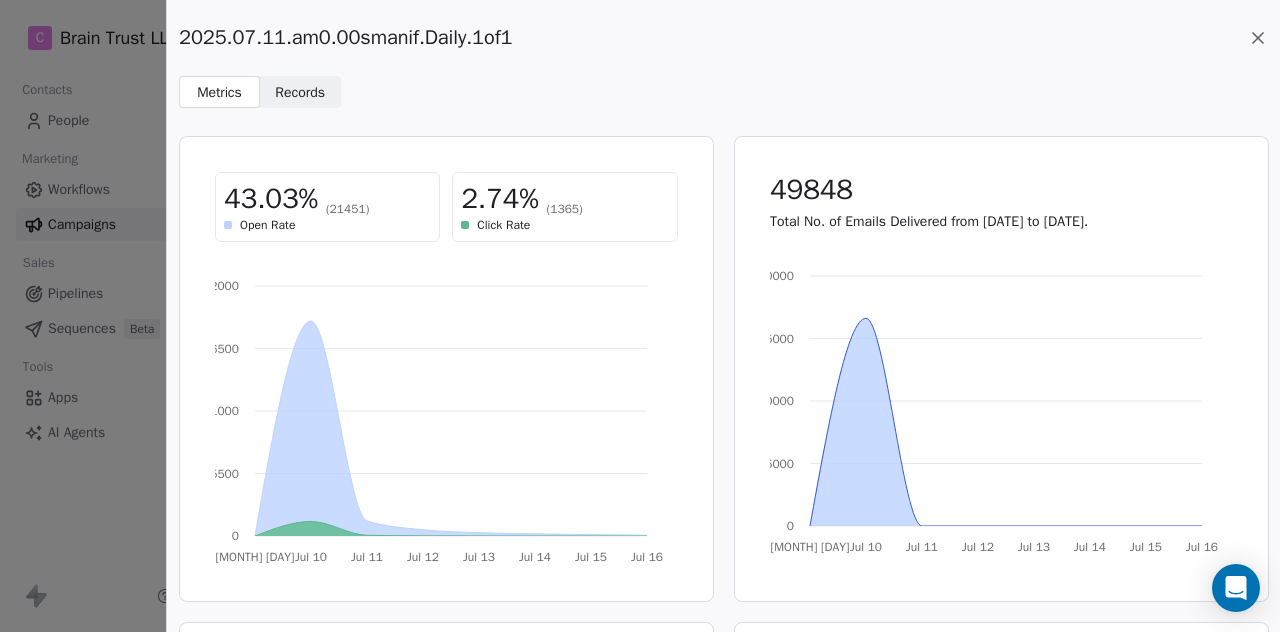 scroll, scrollTop: 413, scrollLeft: 0, axis: vertical 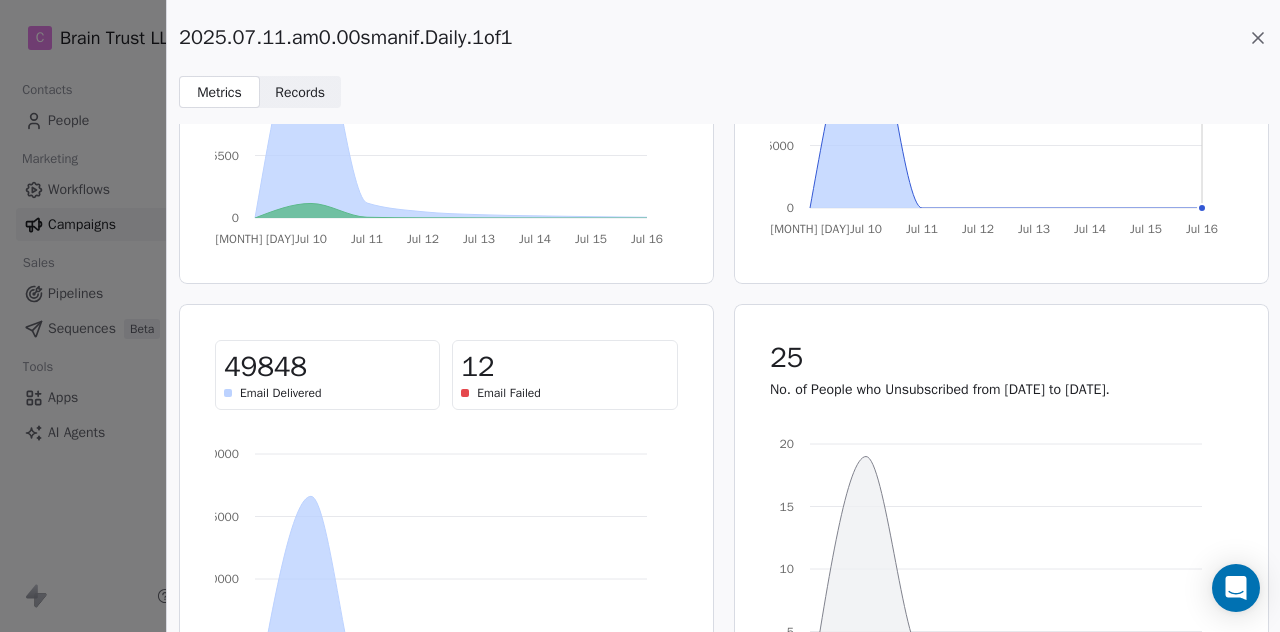 click 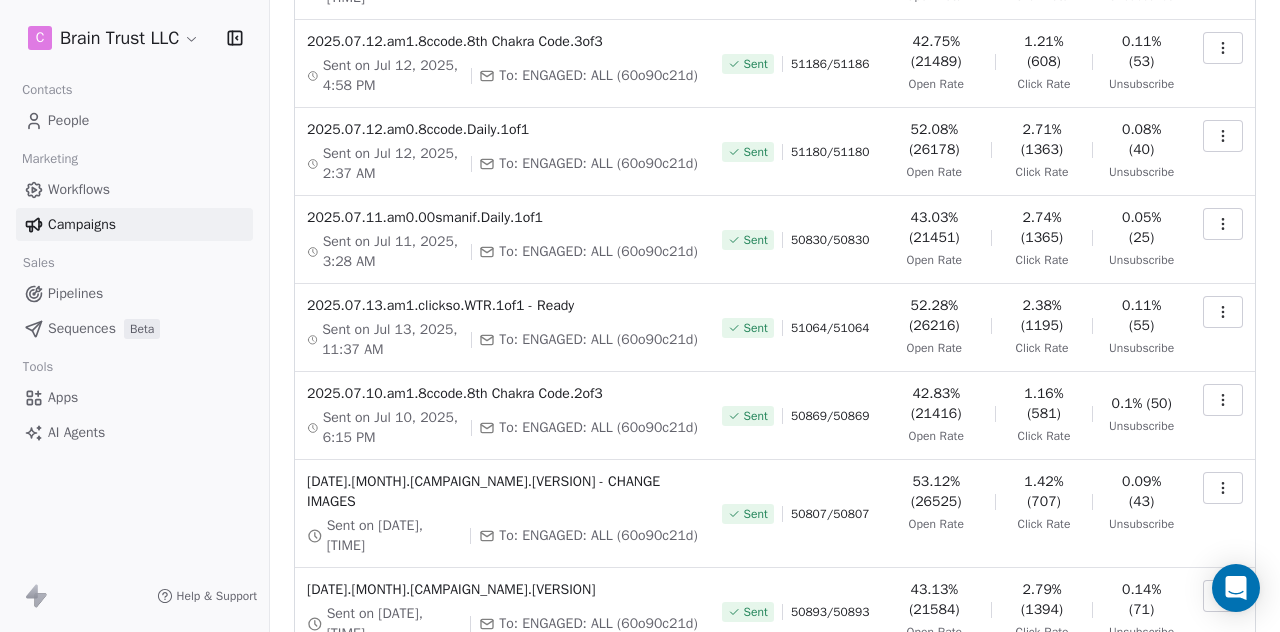 click at bounding box center [1223, 596] 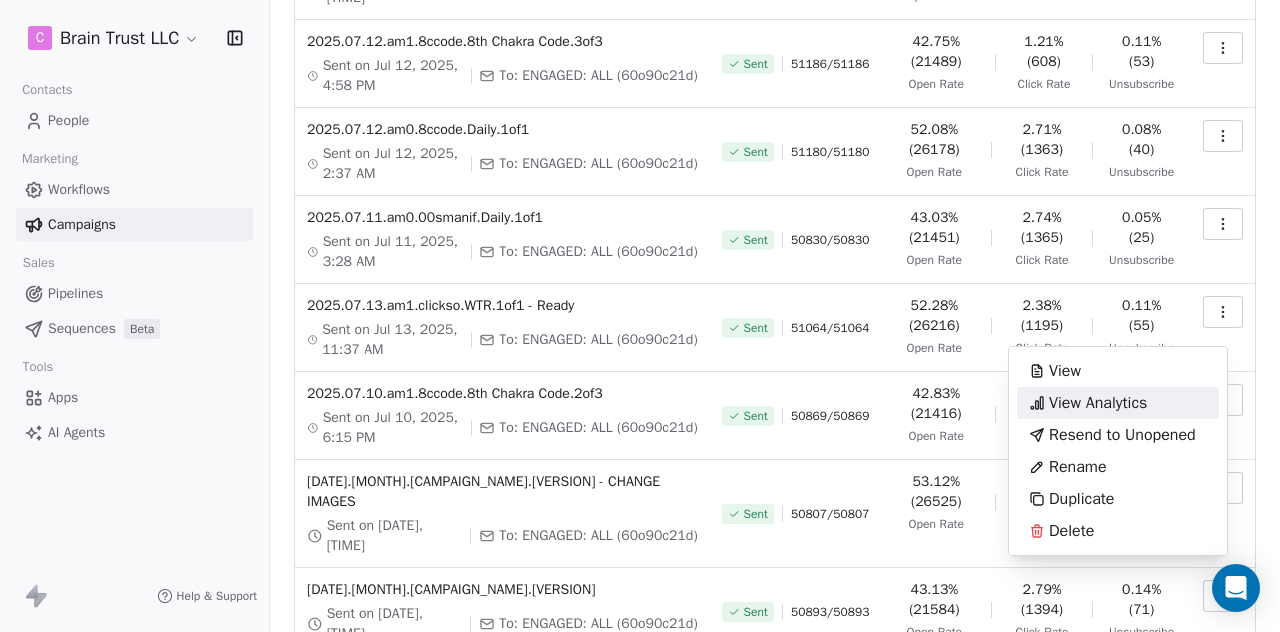 click on "C Brain Trust LLC Contacts People Marketing Workflows Campaigns Sales Pipelines Sequences Beta Tools Apps AI Agents Help & Support Campaigns Create new campaign All ( 131 ) All ( 131 ) Drafts ( 1 ) Drafts ( 1 ) In Progress ( 2 ) In Progress ( 2 ) Scheduled ( 1 ) Scheduled ( 1 ) Sent ( 127 ) Sent ( 127 ) Name Status Analytics Actions [DATE].[MONTH].[CAMPAIGN_NAME].[VERSION] Sent on [DATE], [TIME] To: ENGAGED: ALL ([ID]) Sent [SENT] / [TOTAL] [PERCENTAGE] Open Rate [PERCENTAGE] Click Rate [PERCENTAGE] Unsubscribe [DATE].[MONTH].[CAMPAIGN_NAME].[VERSION] Sent on [DATE], [TIME] To: ENGAGED: ALL ([ID]) Sent [SENT] / [TOTAL] [PERCENTAGE] Open Rate [PERCENTAGE] Click Rate [PERCENTAGE] Unsubscribe [DATE].[MONTH].[CAMPAIGN_NAME].[VERSION] Sent on [DATE], [TIME] To: ENGAGED: ALL ([ID]) Sent [SENT] / [TOTAL] [PERCENTAGE] Open Rate [PERCENTAGE] Click Rate [PERCENTAGE] Unsubscribe [DATE].[MONTH].[CAMPAIGN_NAME].[VERSION] Sent on [DATE], [TIME] To: ENGAGED: ALL ([ID]) Sent [SENT] / [TOTAL] / /" at bounding box center (640, 316) 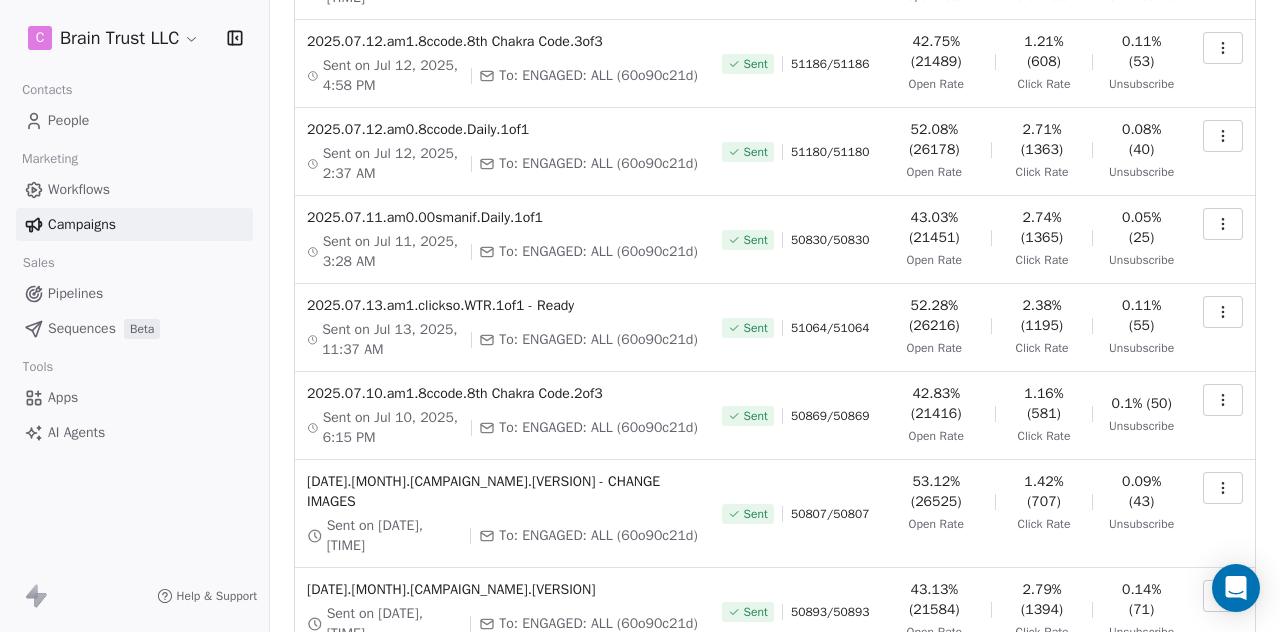click 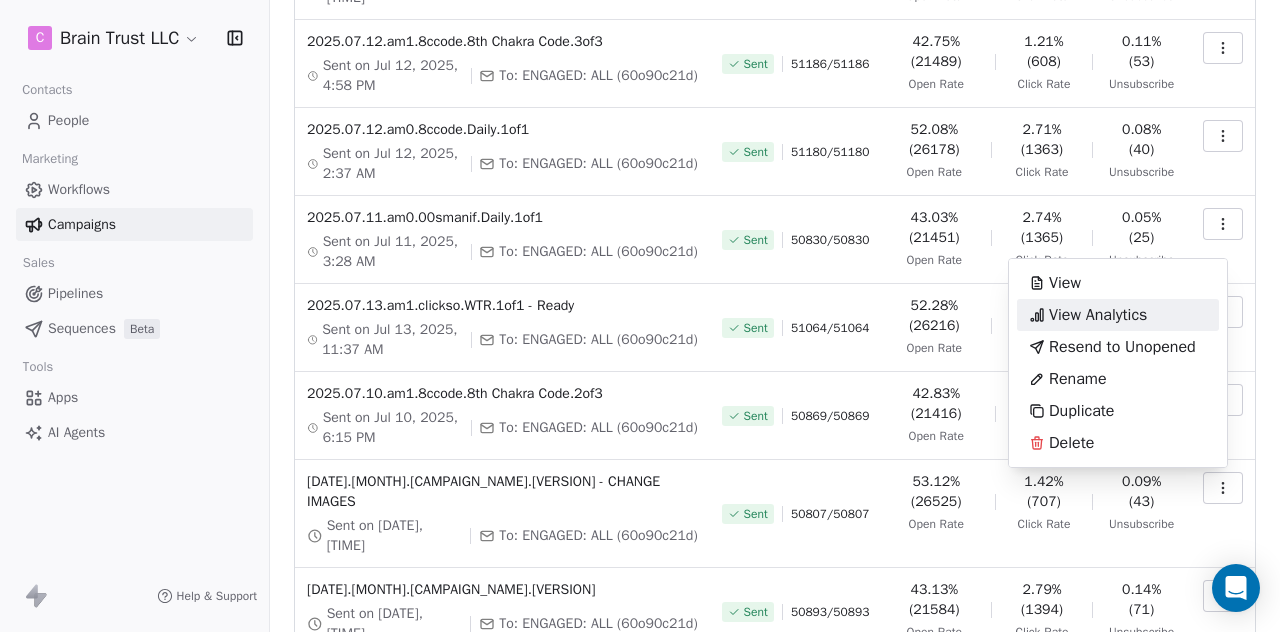 click on "View Analytics" at bounding box center (1098, 315) 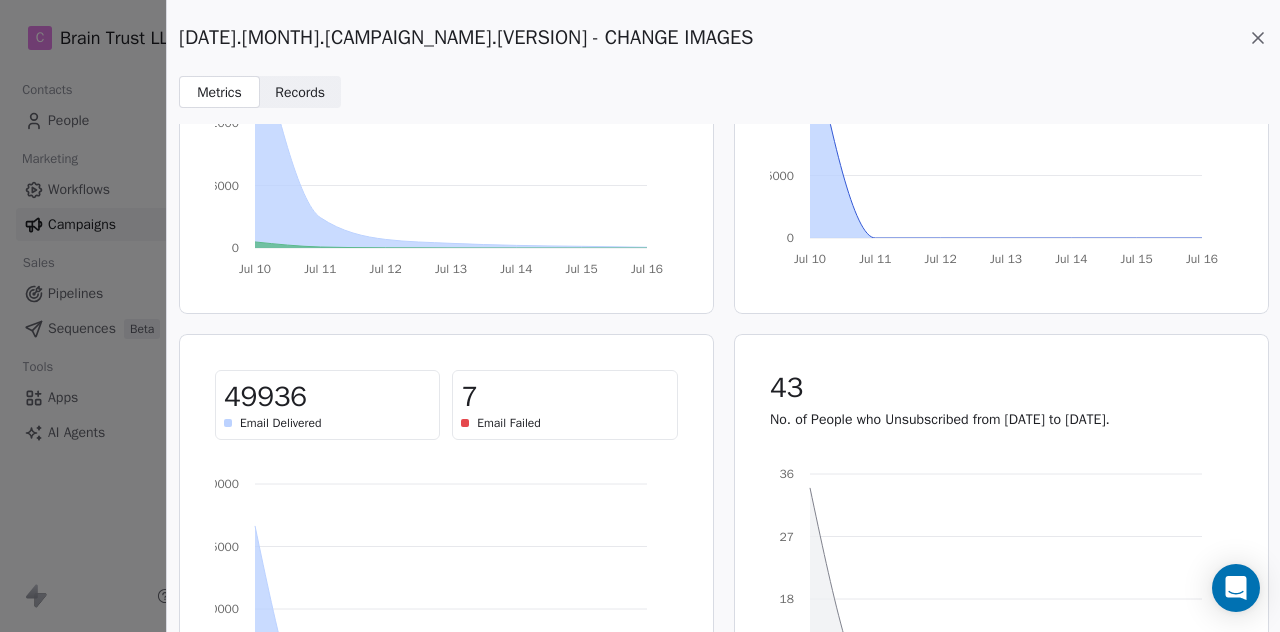 scroll, scrollTop: 289, scrollLeft: 0, axis: vertical 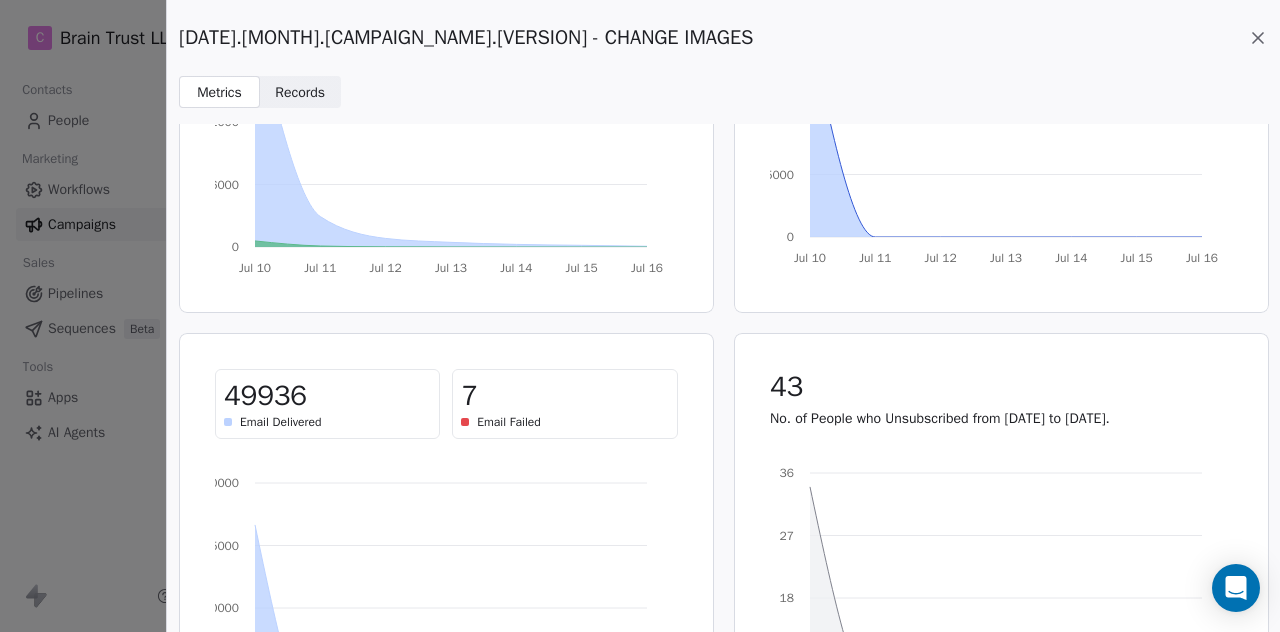 click 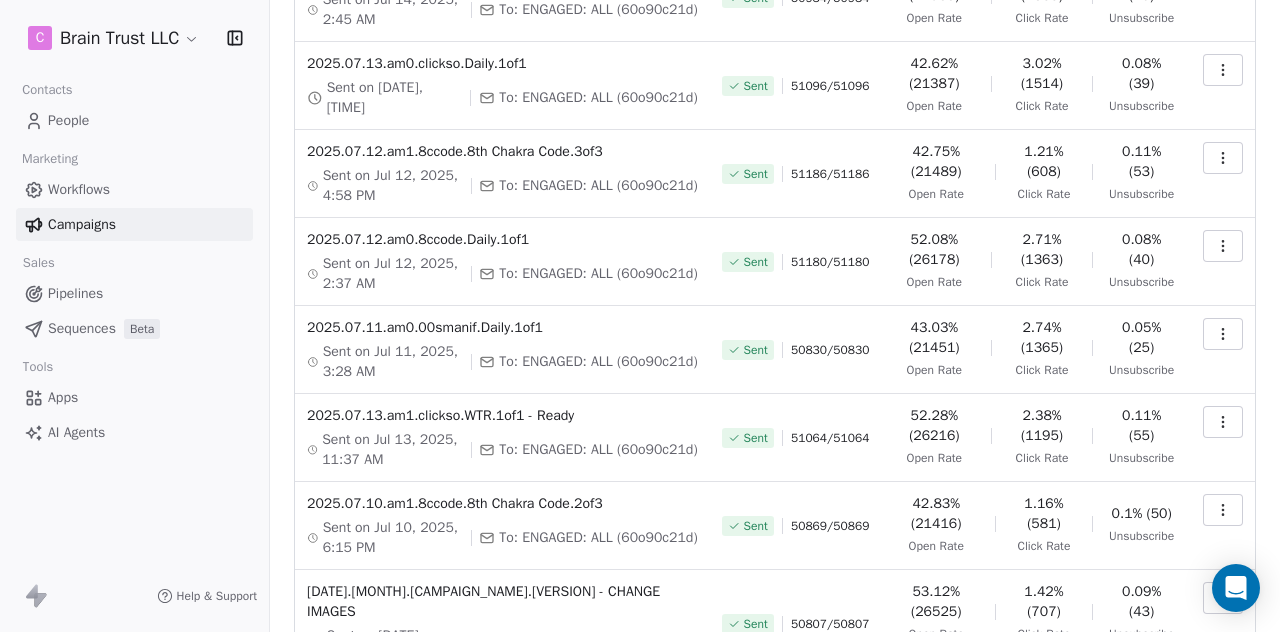 scroll, scrollTop: 301, scrollLeft: 0, axis: vertical 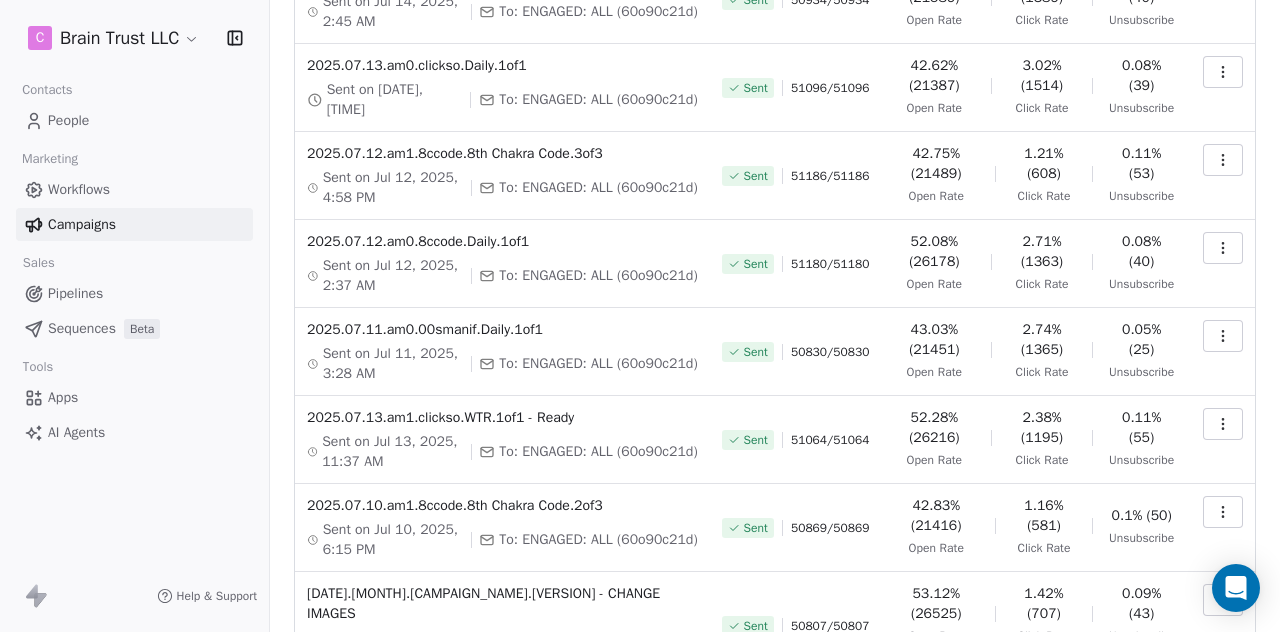 click at bounding box center [1223, 160] 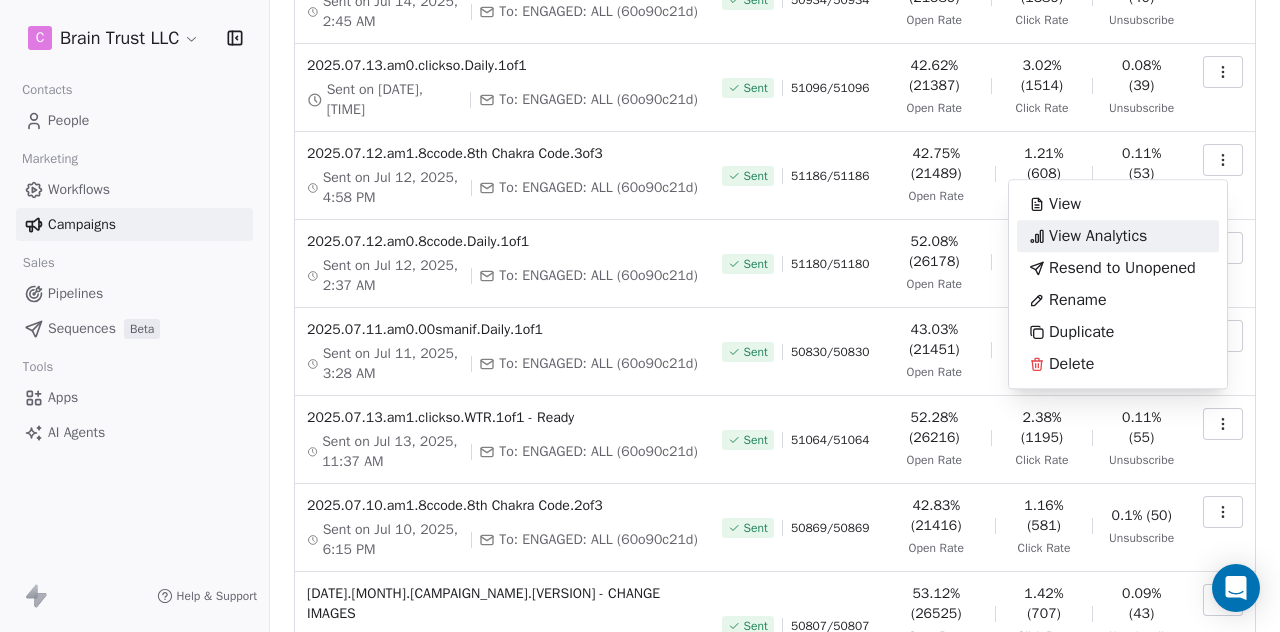 click on "View Analytics" at bounding box center (1098, 236) 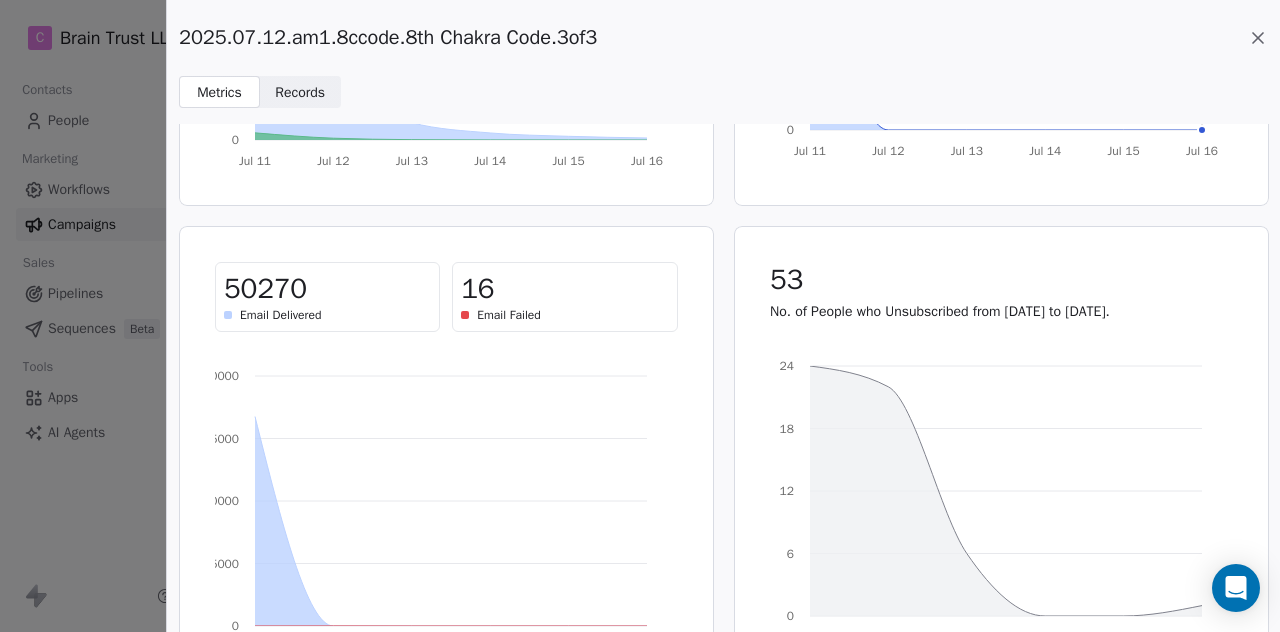 scroll, scrollTop: 400, scrollLeft: 0, axis: vertical 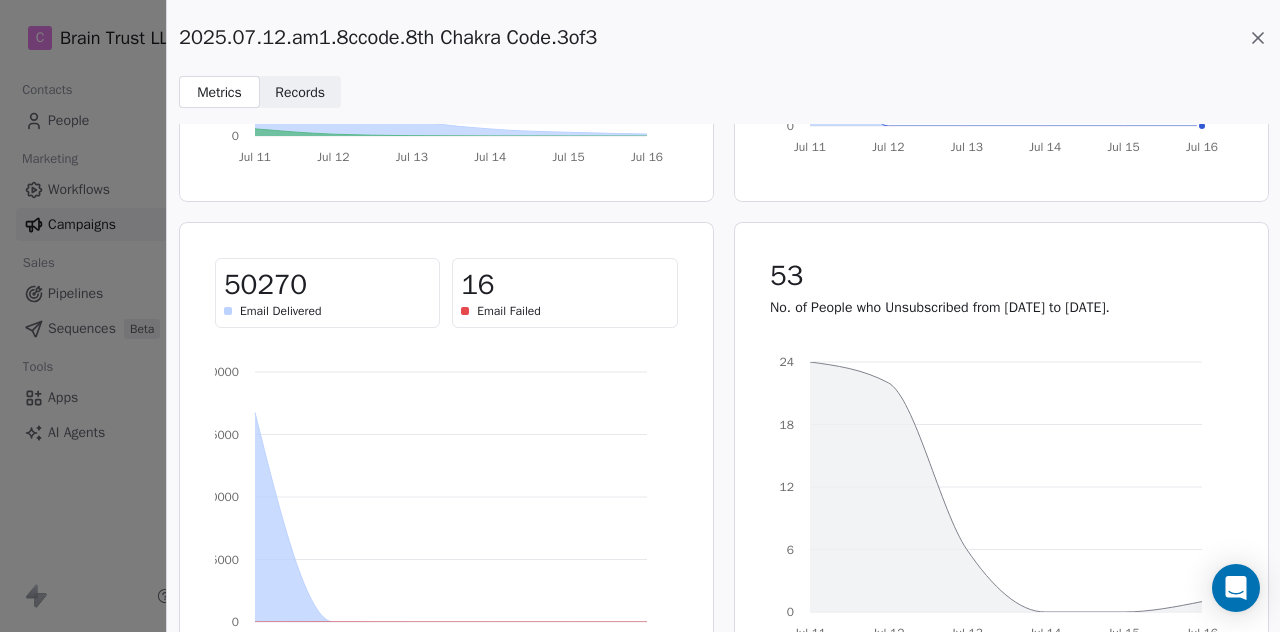 click 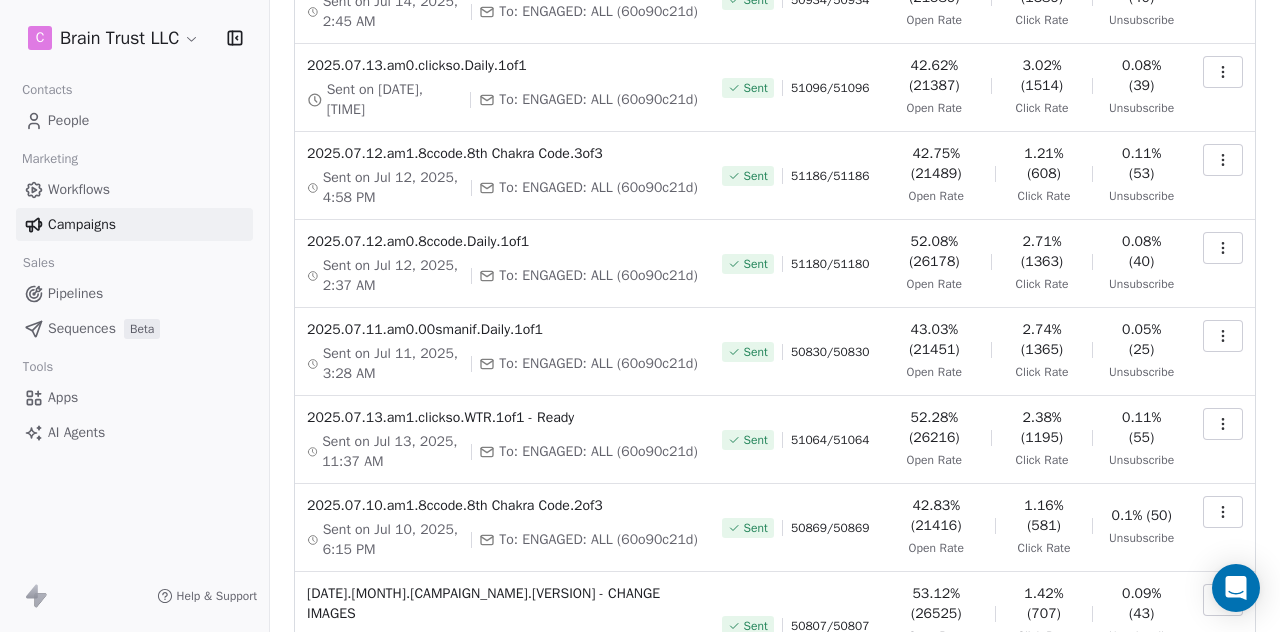 click 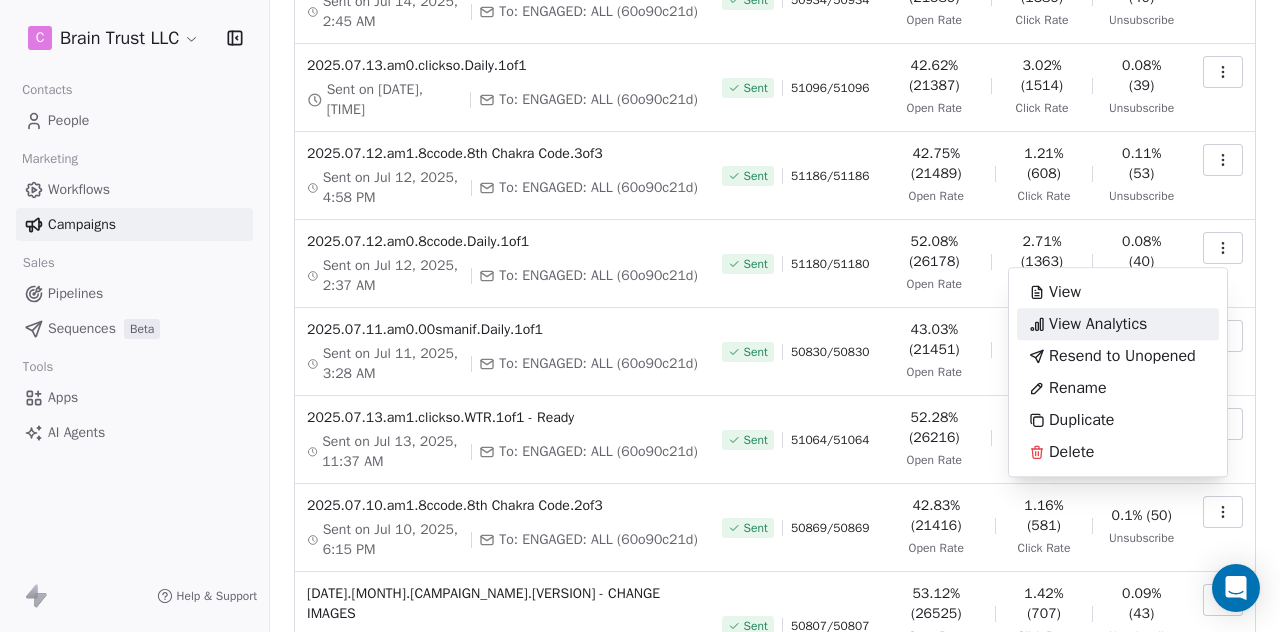 click on "View Analytics" at bounding box center [1098, 324] 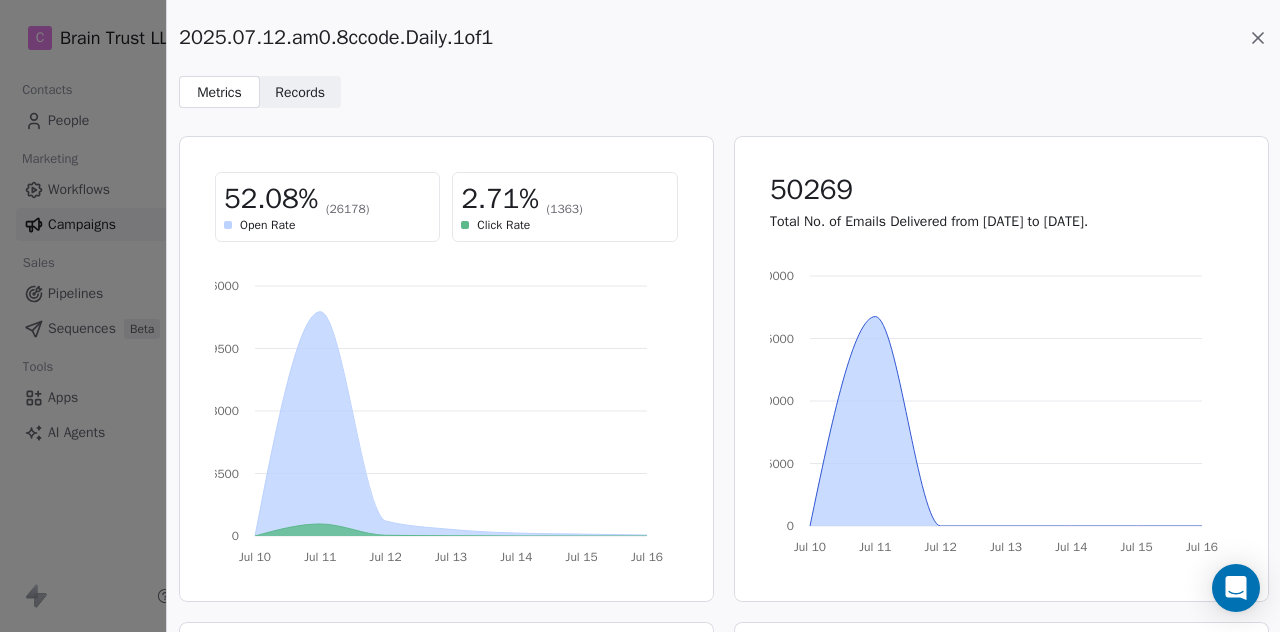 click 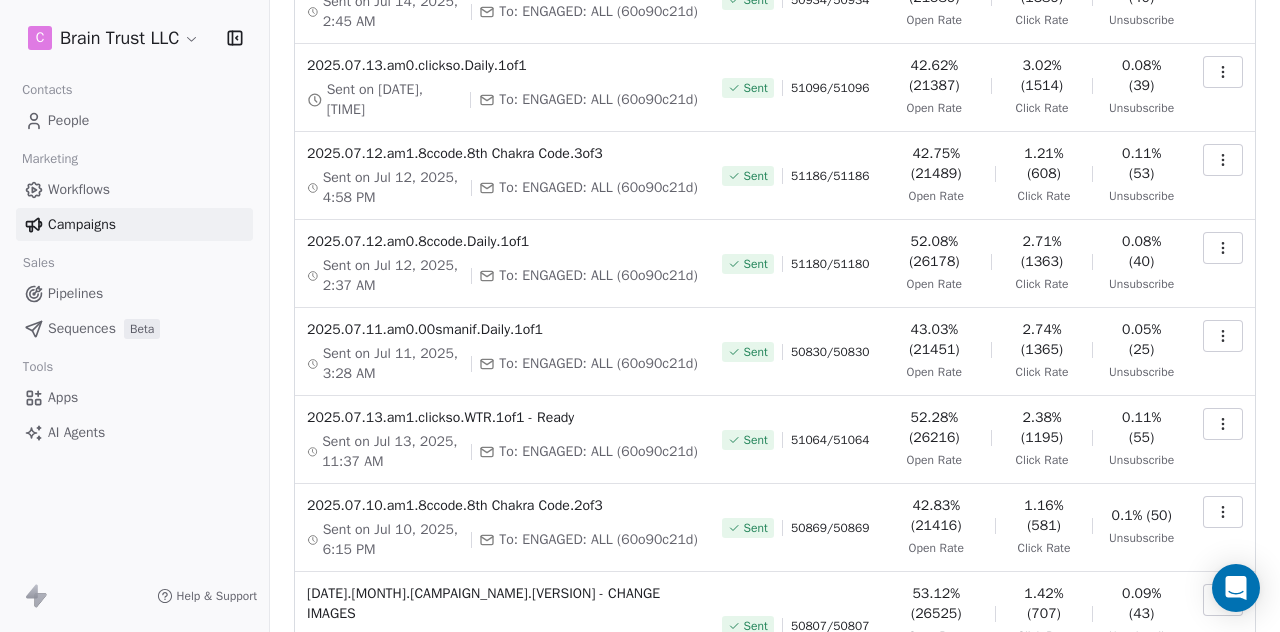 click at bounding box center (1223, 248) 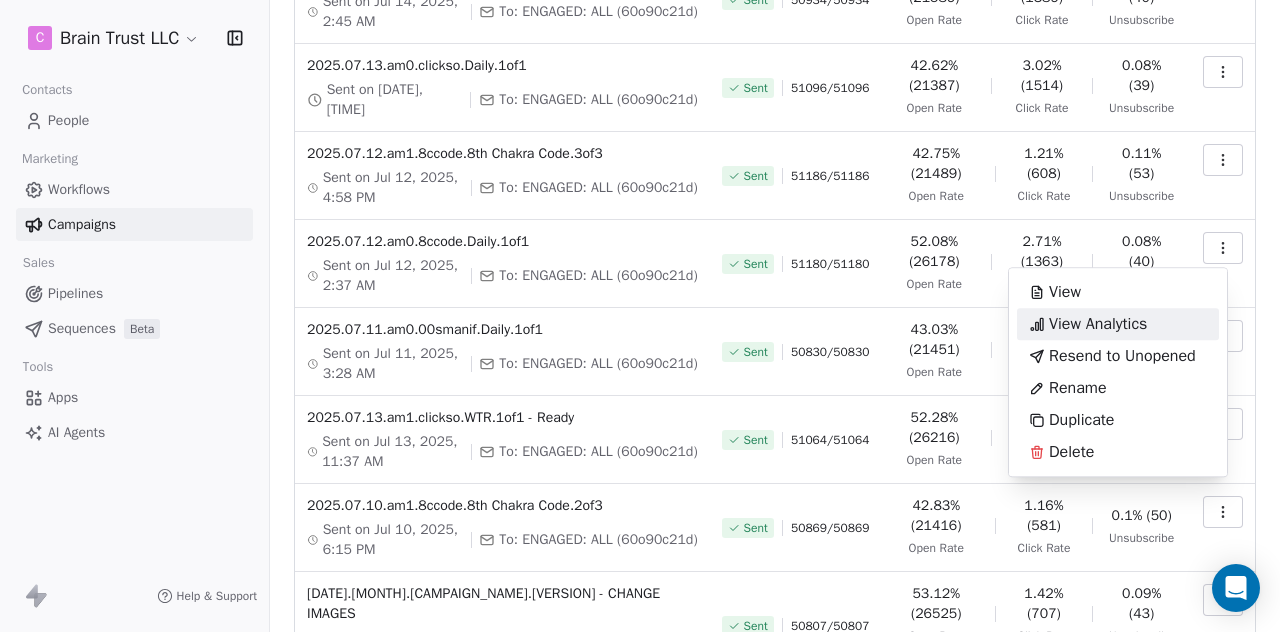 click on "View Analytics" at bounding box center [1098, 324] 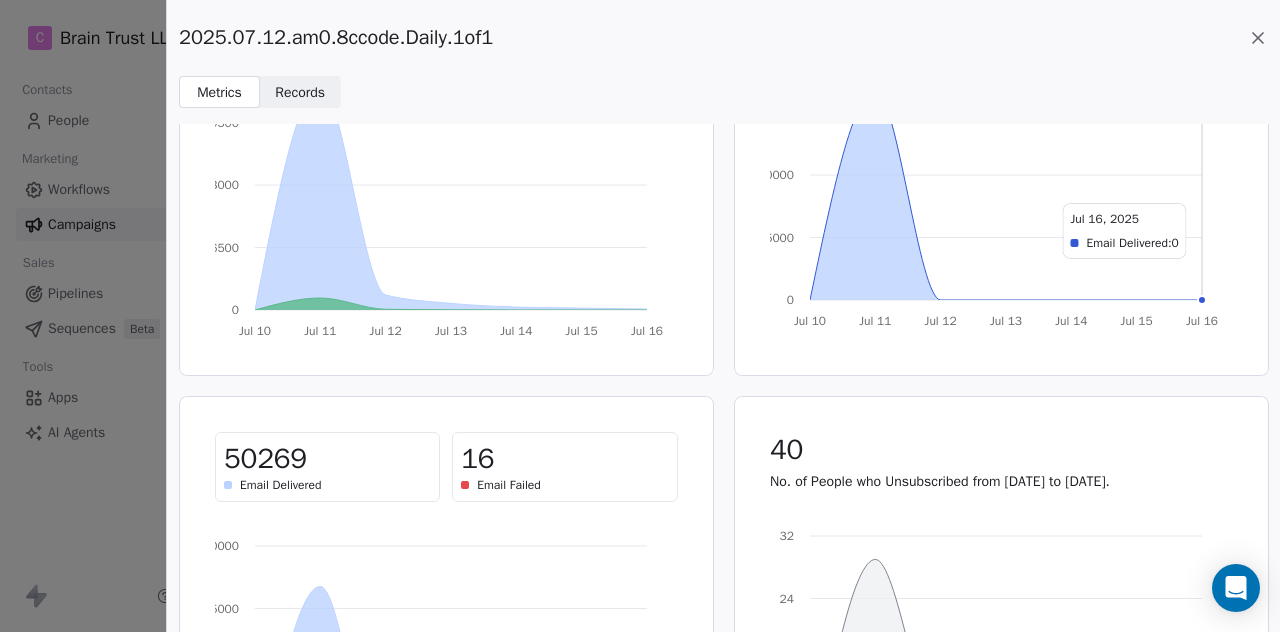 scroll, scrollTop: 0, scrollLeft: 0, axis: both 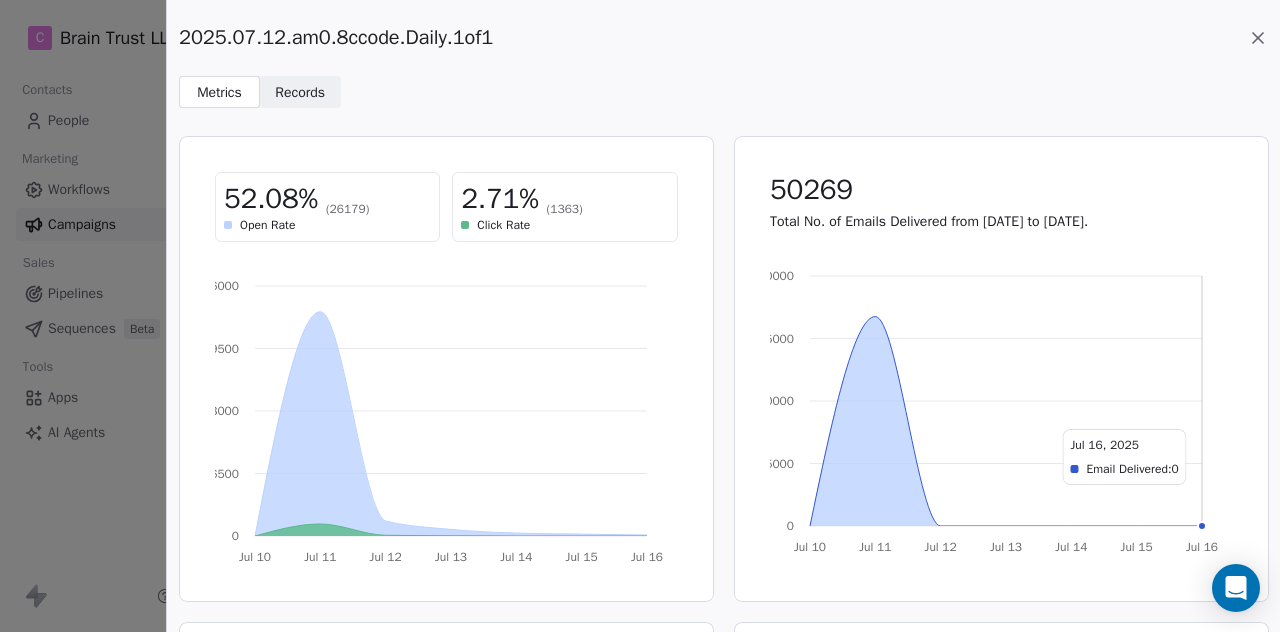 click 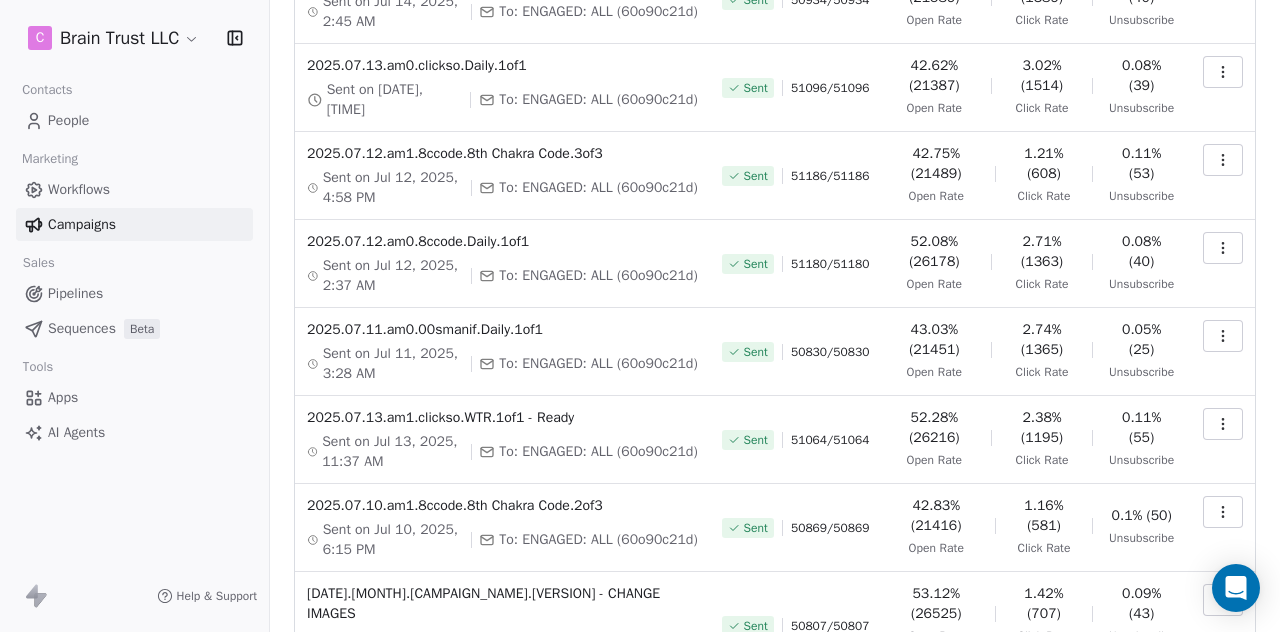 click at bounding box center (1223, 248) 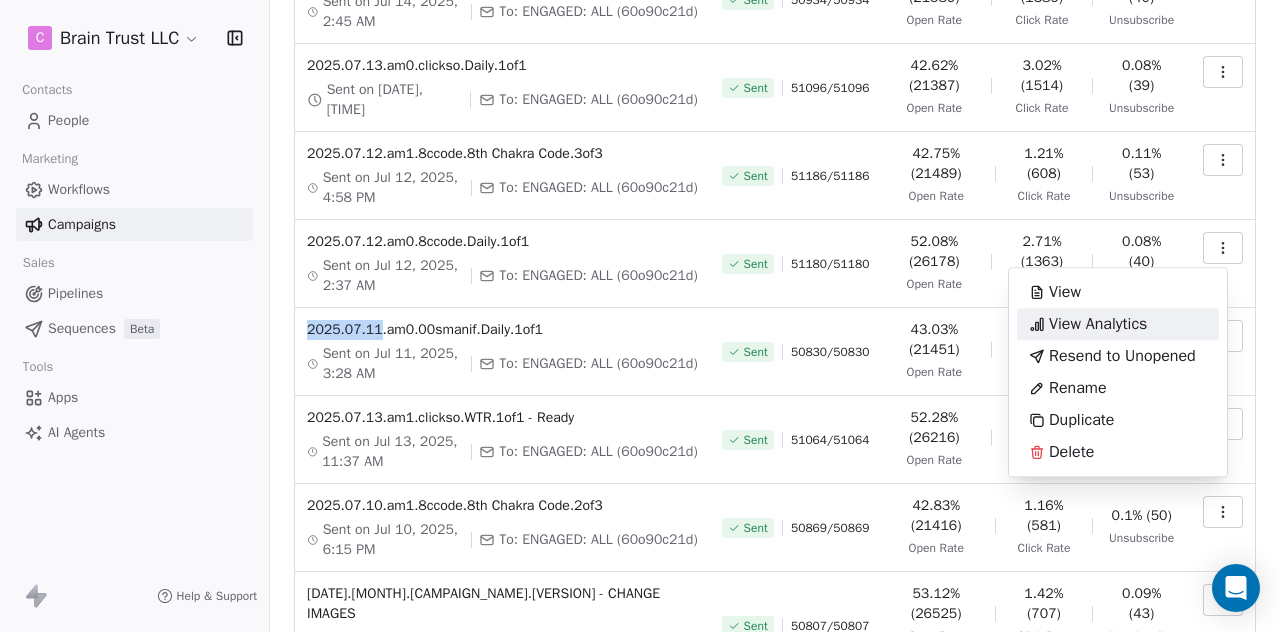 click on "C Brain Trust LLC Contacts People Marketing Workflows Campaigns Sales Pipelines Sequences Beta Tools Apps AI Agents Help & Support Campaigns Create new campaign All ( 131 ) All ( 131 ) Drafts ( 1 ) Drafts ( 1 ) In Progress ( 2 ) In Progress ( 2 ) Scheduled ( 1 ) Scheduled ( 1 ) Sent ( 127 ) Sent ( 127 ) Name Status Analytics Actions [DATE].[MONTH].[CAMPAIGN_NAME].[VERSION] Sent on [DATE], [TIME] To: ENGAGED: ALL ([ID]) Sent [SENT] / [TOTAL] [PERCENTAGE] Open Rate [PERCENTAGE] Click Rate [PERCENTAGE] Unsubscribe [DATE].[MONTH].[CAMPAIGN_NAME].[VERSION] Sent on [DATE], [TIME] To: ENGAGED: ALL ([ID]) Sent [SENT] / [TOTAL] [PERCENTAGE] Open Rate [PERCENTAGE] Click Rate [PERCENTAGE] Unsubscribe [DATE].[MONTH].[CAMPAIGN_NAME].[VERSION] [DATE].[MONTH].[CAMPAIGN_NAME].[VERSION] Sent on [DATE], [TIME] To: ENGAGED: ALL ([ID]) Sent [SENT] / [TOTAL] [PERCENTAGE] Open Rate [PERCENTAGE] Click Rate [PERCENTAGE] Unsubscribe [DATE].[MONTH].[CAMPAIGN_NAME].[VERSION] Sent on [DATE], [TIME] To: ENGAGED: ALL ([ID]) Sent [SENT] / [TOTAL] / /" at bounding box center (640, 316) 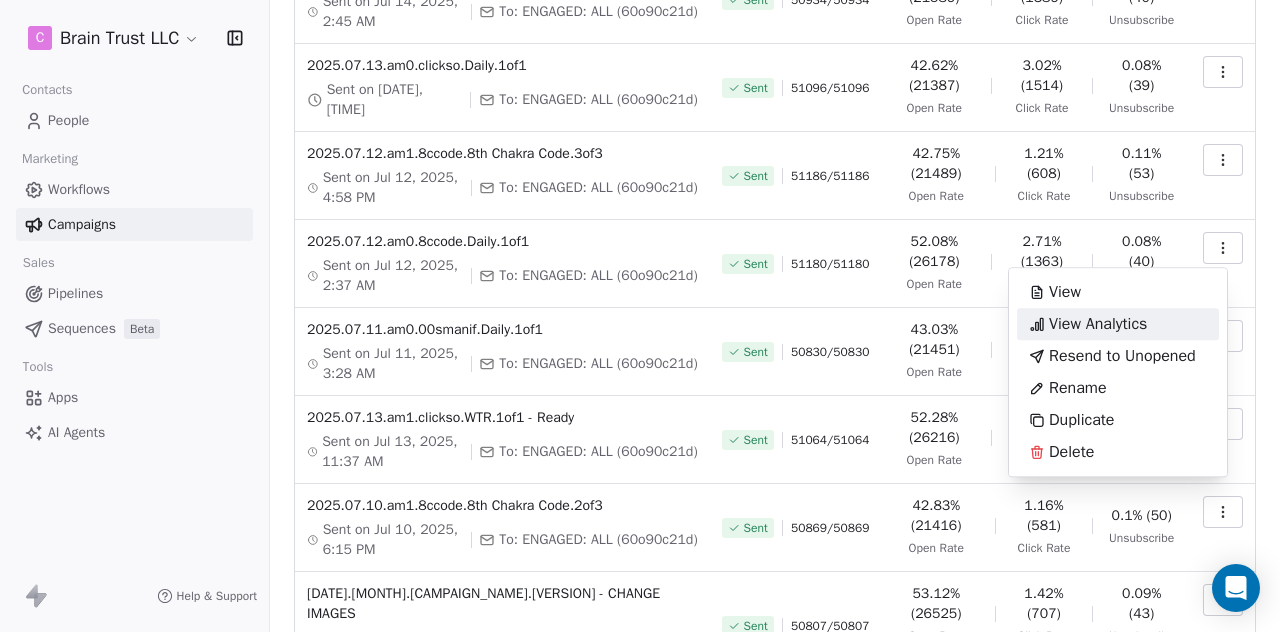 click on "C Brain Trust LLC Contacts People Marketing Workflows Campaigns Sales Pipelines Sequences Beta Tools Apps AI Agents Help & Support Campaigns Create new campaign All ( 131 ) All ( 131 ) Drafts ( 1 ) Drafts ( 1 ) In Progress ( 2 ) In Progress ( 2 ) Scheduled ( 1 ) Scheduled ( 1 ) Sent ( 127 ) Sent ( 127 ) Name Status Analytics Actions [DATE].[MONTH].[CAMPAIGN_NAME].[VERSION] Sent on [DATE], [TIME] To: ENGAGED: ALL ([ID]) Sent [SENT] / [TOTAL] [PERCENTAGE] Open Rate [PERCENTAGE] Click Rate [PERCENTAGE] Unsubscribe [DATE].[MONTH].[CAMPAIGN_NAME].[VERSION] Sent on [DATE], [TIME] To: ENGAGED: ALL ([ID]) Sent [SENT] / [TOTAL] [PERCENTAGE] Open Rate [PERCENTAGE] Click Rate [PERCENTAGE] Unsubscribe [DATE].[MONTH].[CAMPAIGN_NAME].[VERSION] [DATE].[MONTH].[CAMPAIGN_NAME].[VERSION] Sent on [DATE], [TIME] To: ENGAGED: ALL ([ID]) Sent [SENT] / [TOTAL] [PERCENTAGE] Open Rate [PERCENTAGE] Click Rate [PERCENTAGE] Unsubscribe [DATE].[MONTH].[CAMPAIGN_NAME].[VERSION] Sent on [DATE], [TIME] To: ENGAGED: ALL ([ID]) Sent [SENT] / [TOTAL] / /" at bounding box center [640, 316] 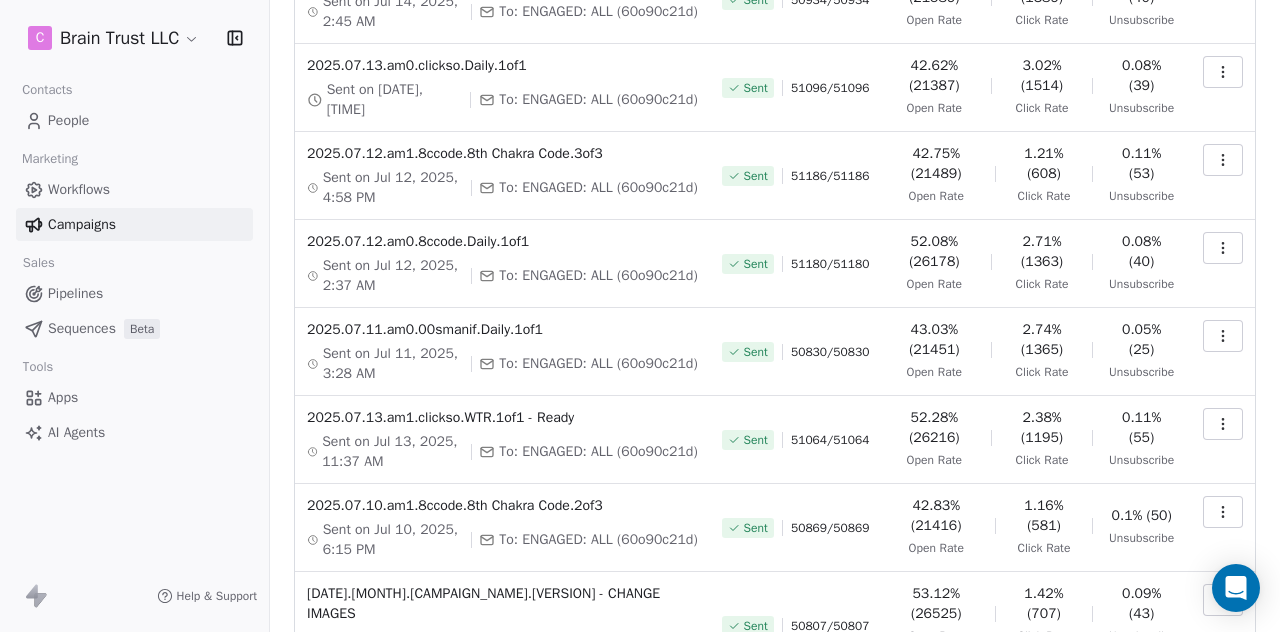 click 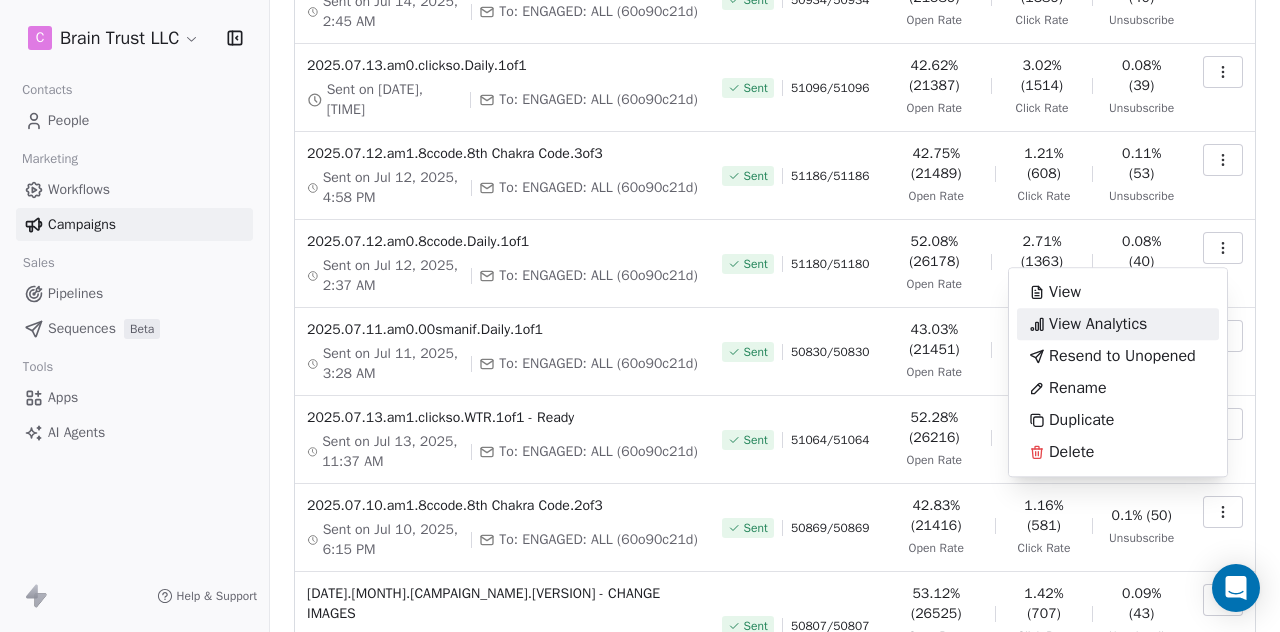 click on "View Analytics" at bounding box center (1098, 324) 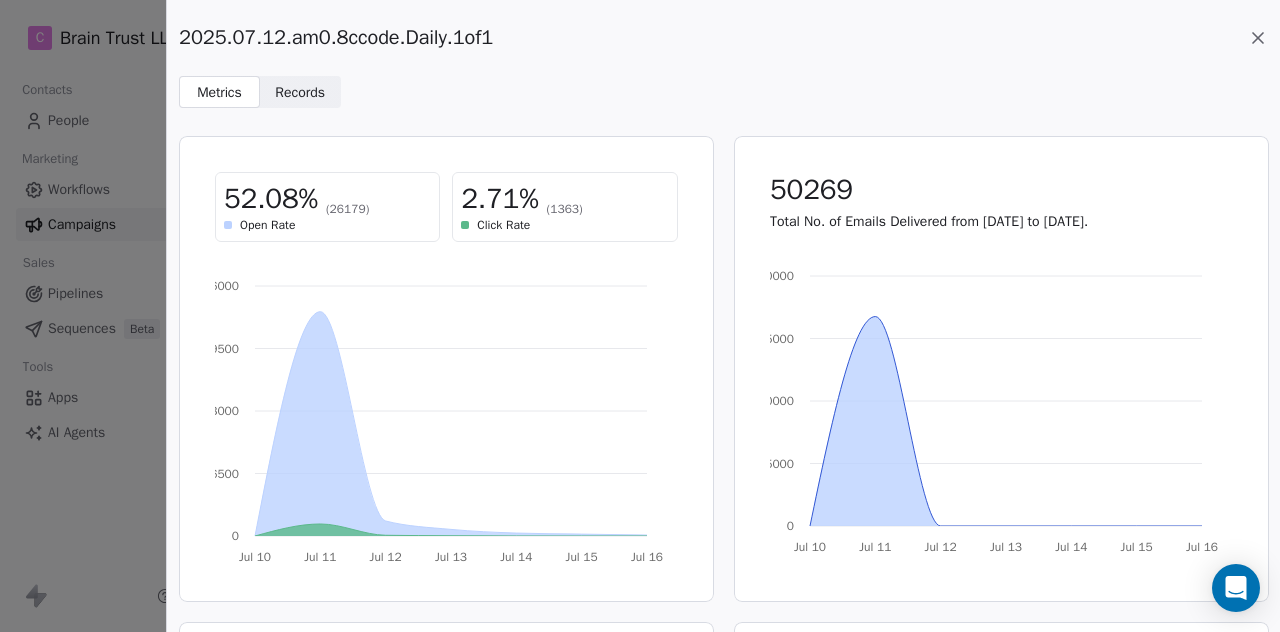 click 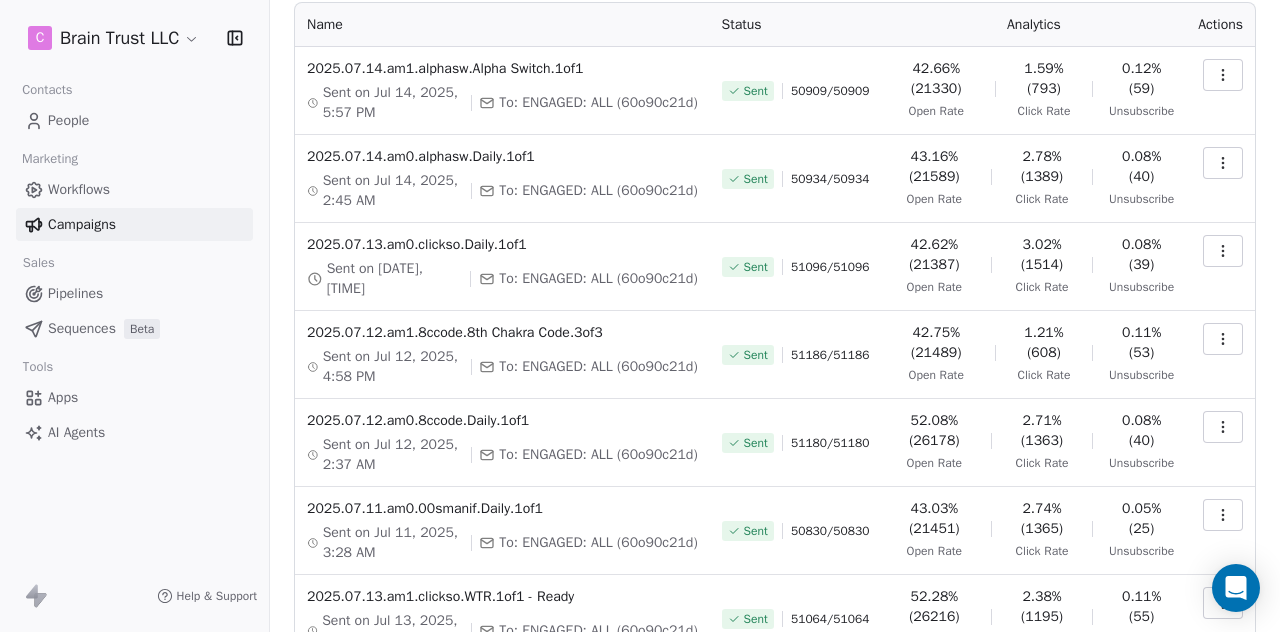 scroll, scrollTop: 118, scrollLeft: 0, axis: vertical 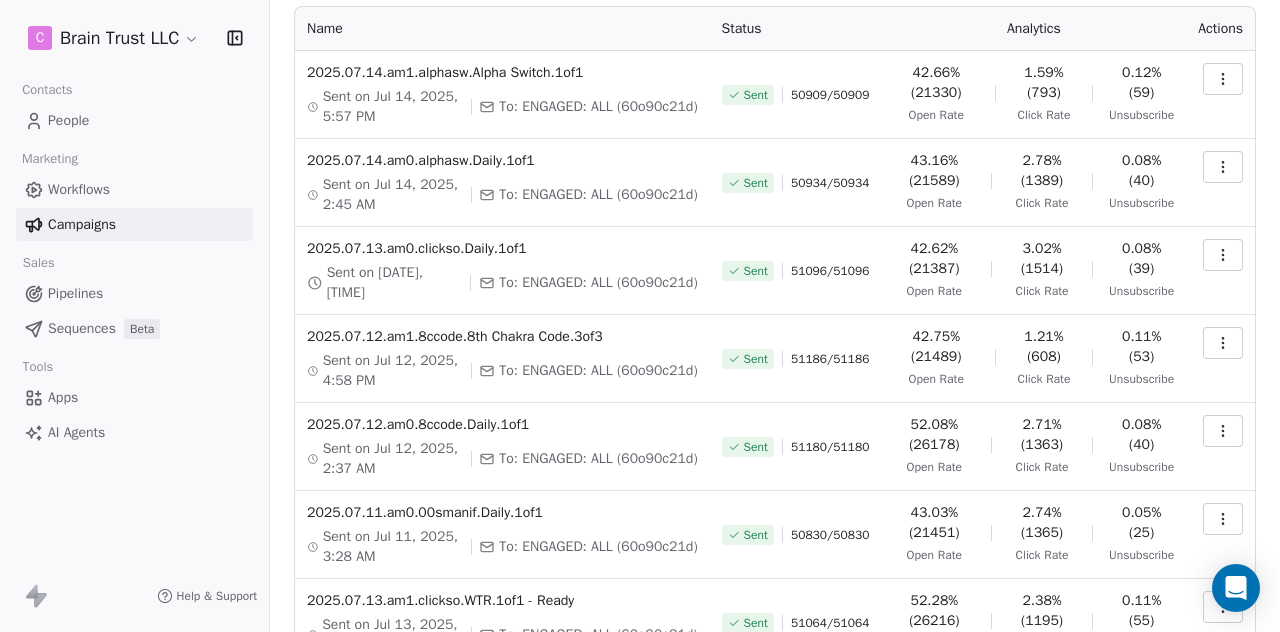 click at bounding box center (1223, 167) 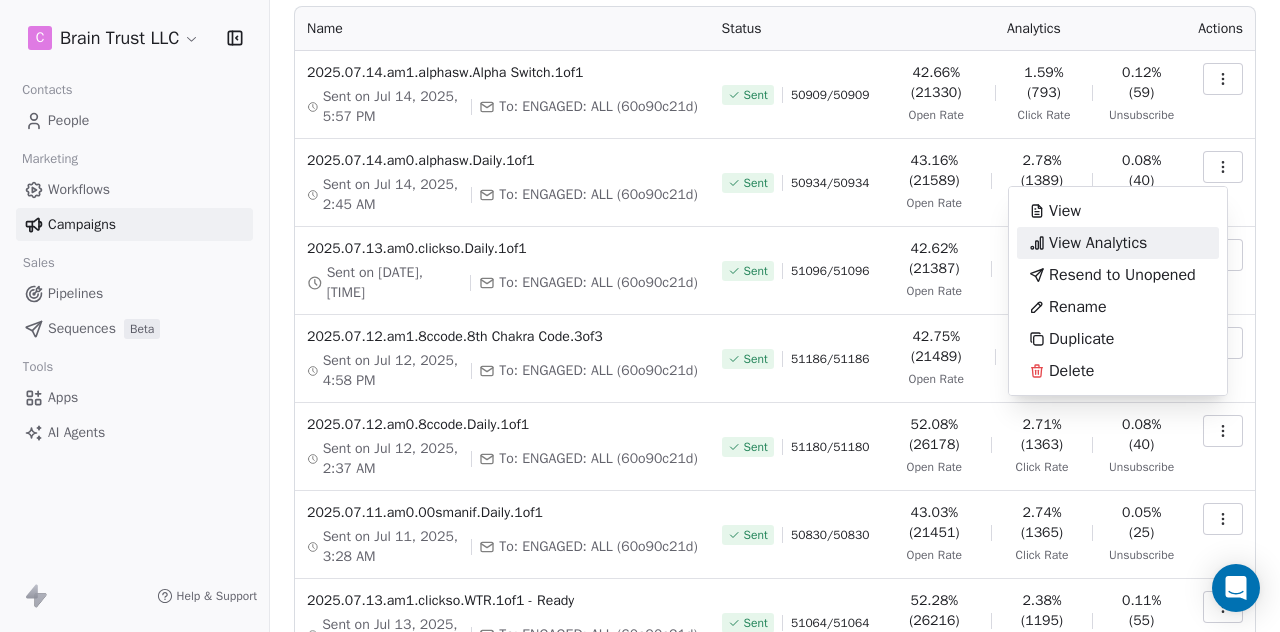 click on "View Analytics" at bounding box center [1098, 243] 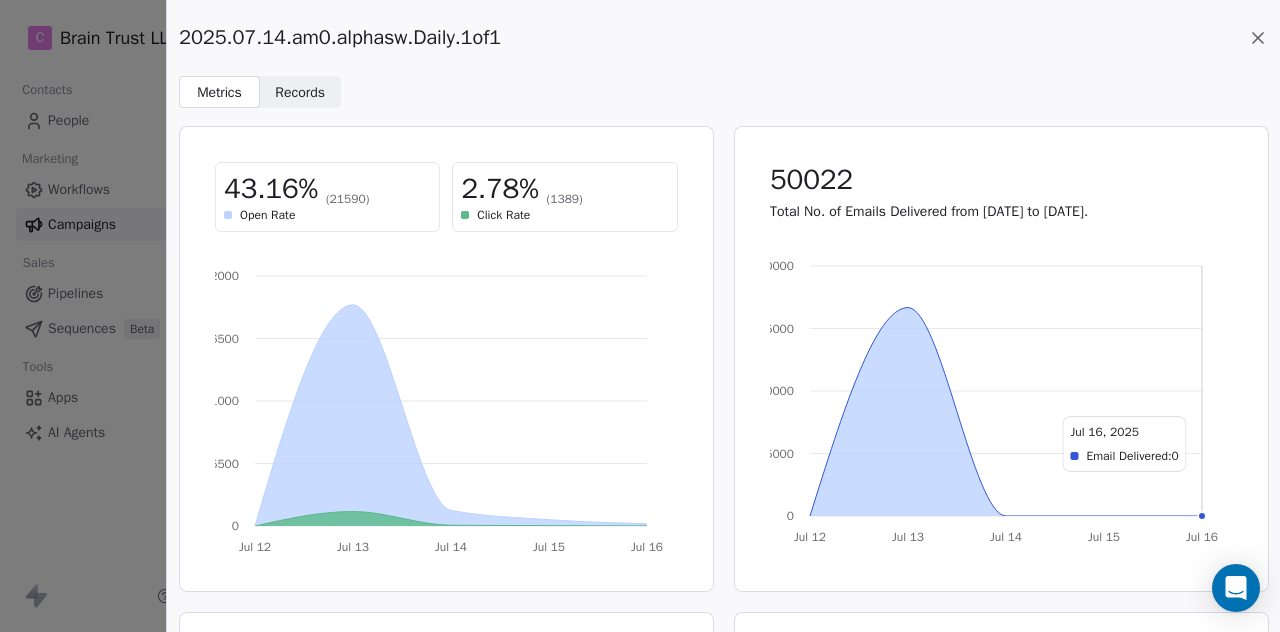 scroll, scrollTop: 0, scrollLeft: 0, axis: both 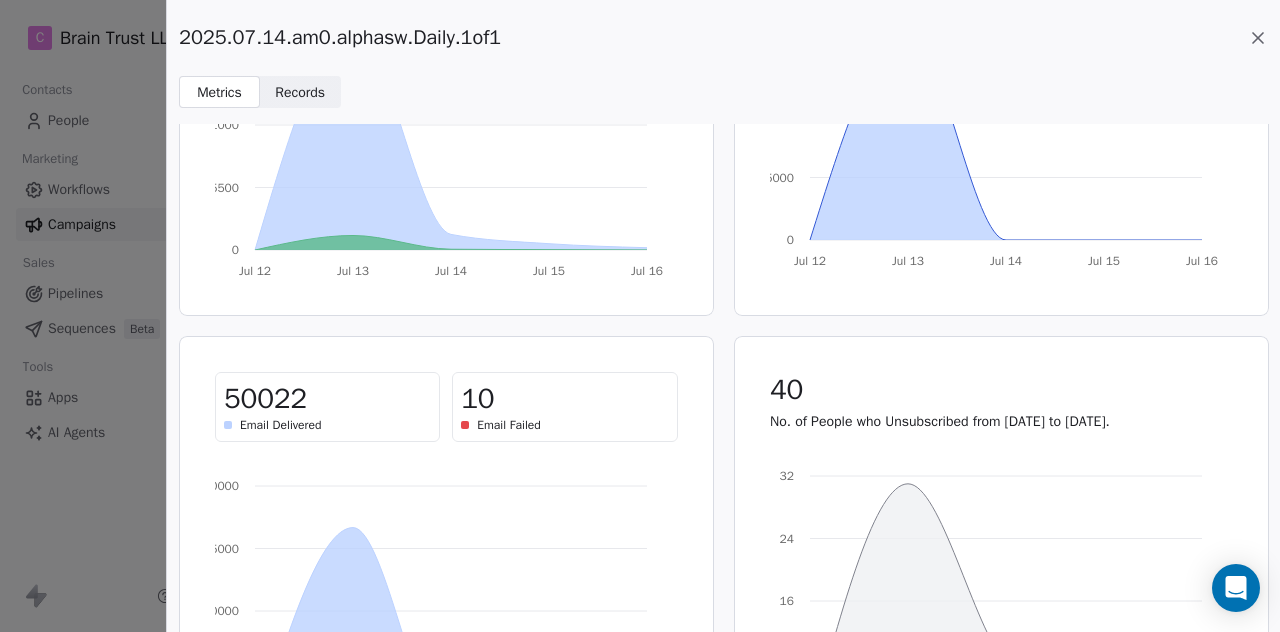 click 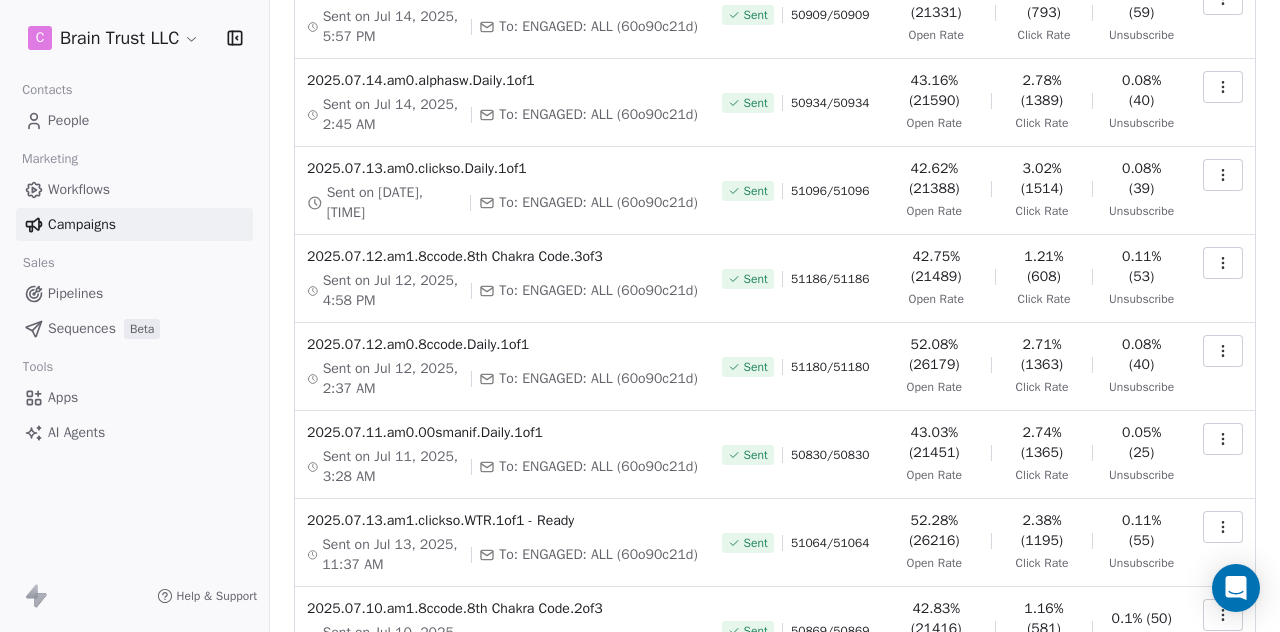 scroll, scrollTop: 215, scrollLeft: 0, axis: vertical 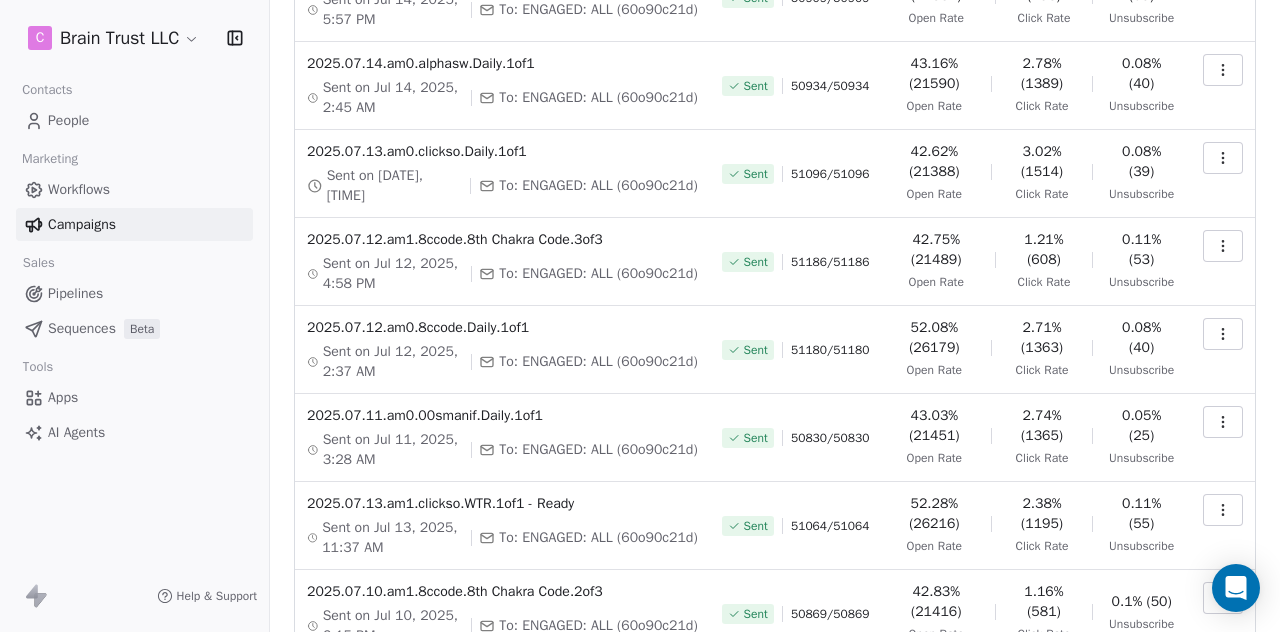 click at bounding box center [1223, 510] 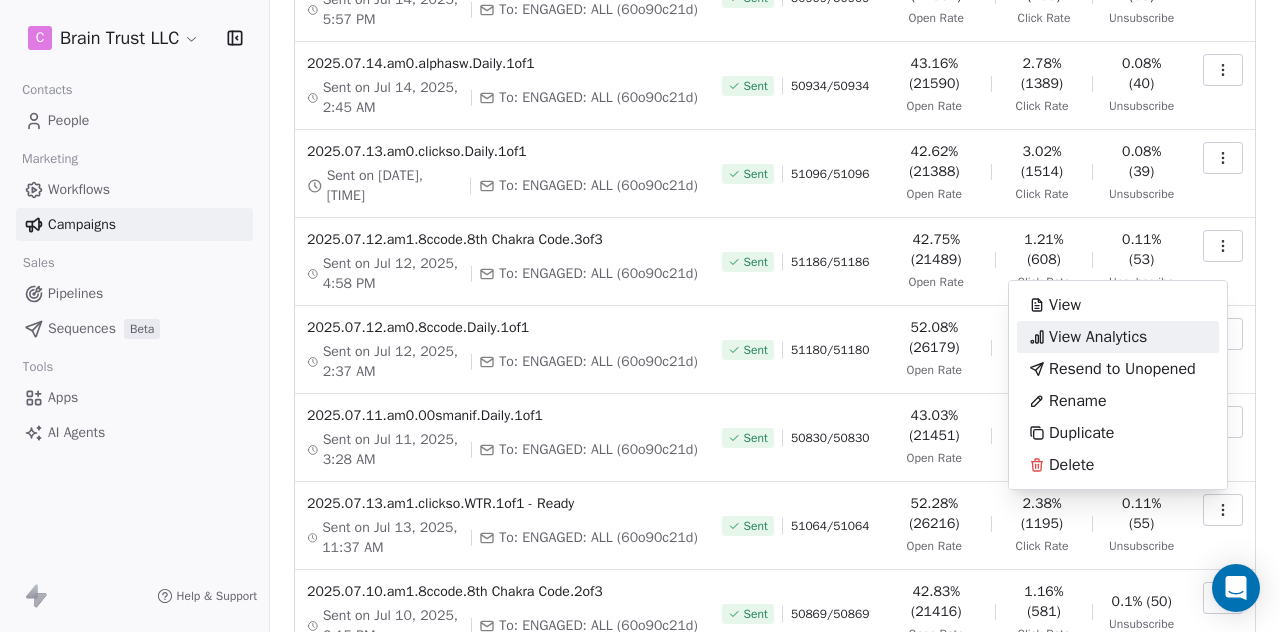 click on "View Analytics" at bounding box center (1098, 337) 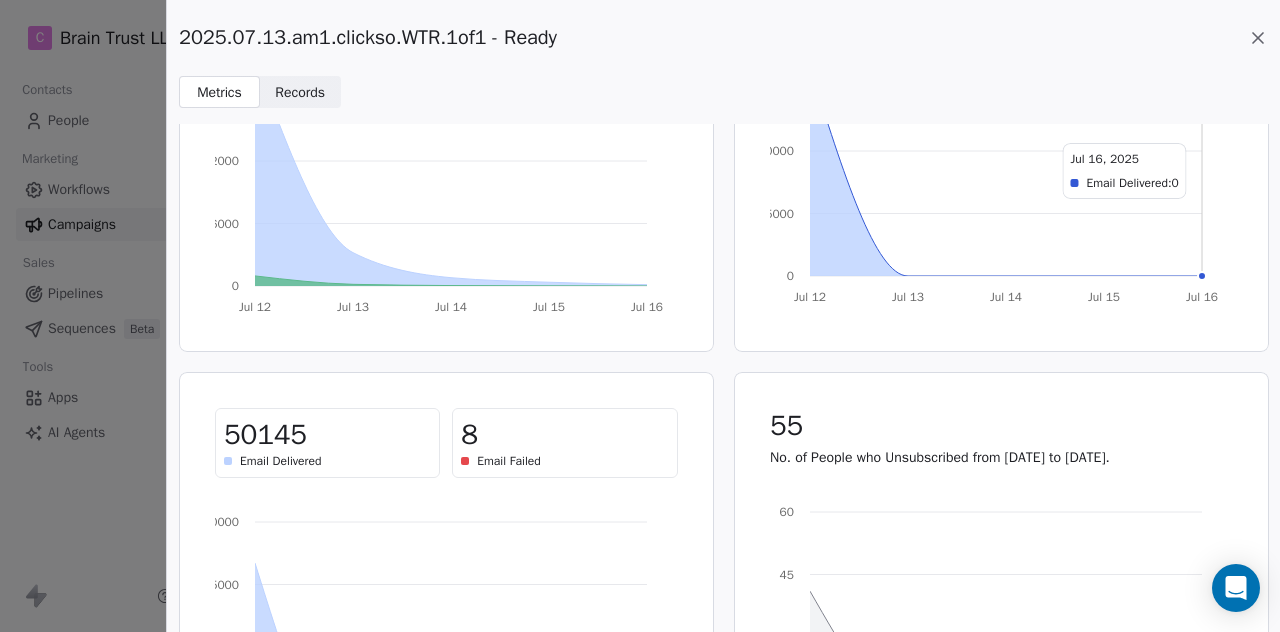 scroll, scrollTop: 0, scrollLeft: 0, axis: both 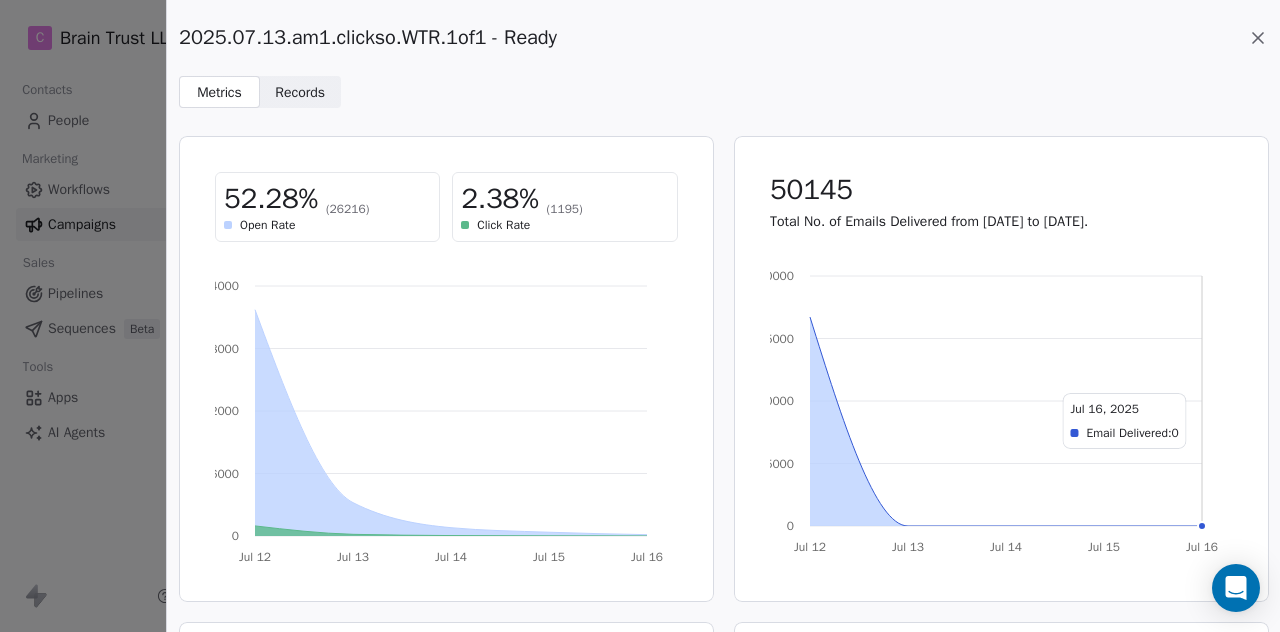 click 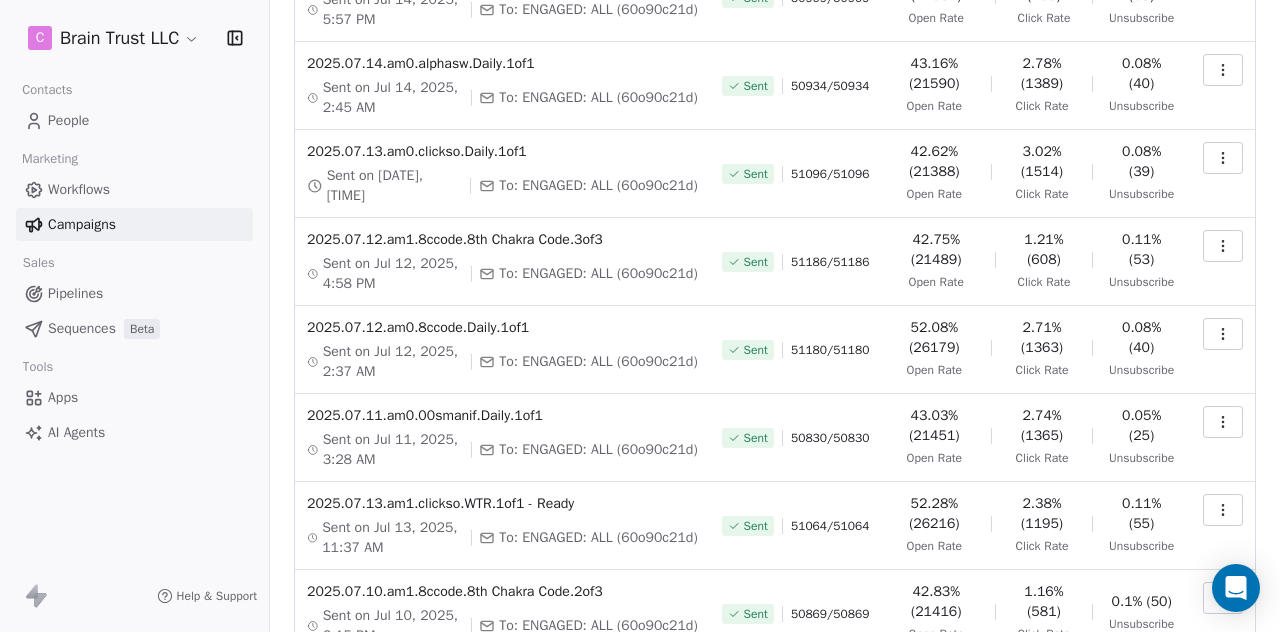 click 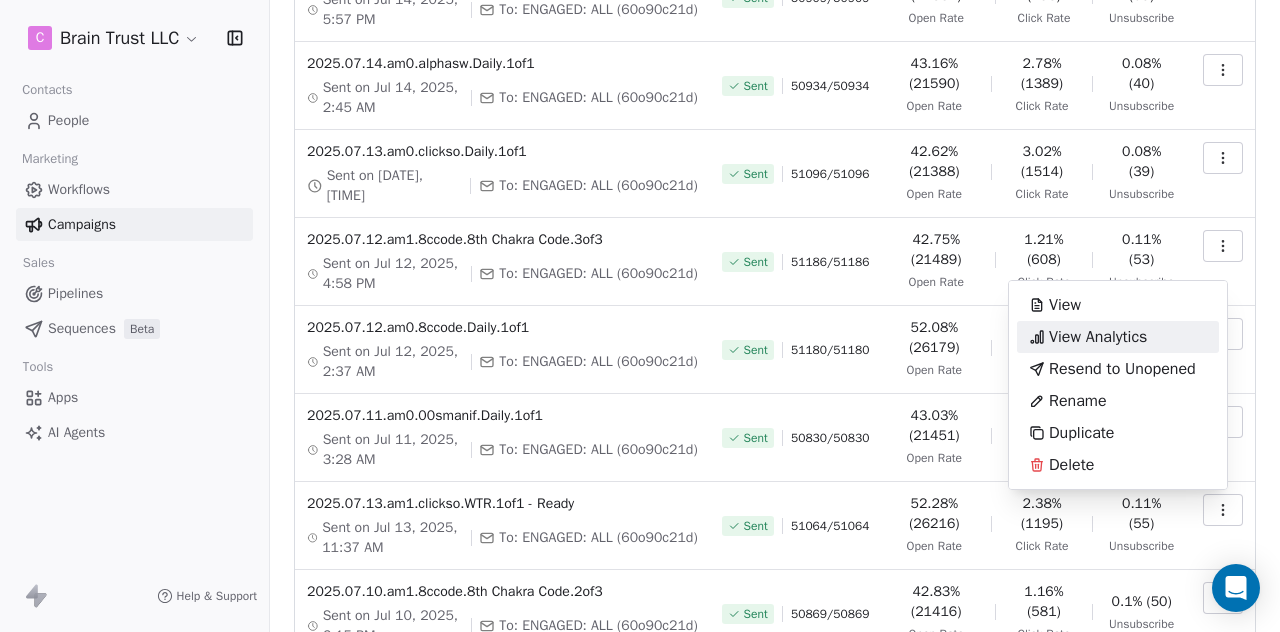 click on "View Analytics" at bounding box center (1098, 337) 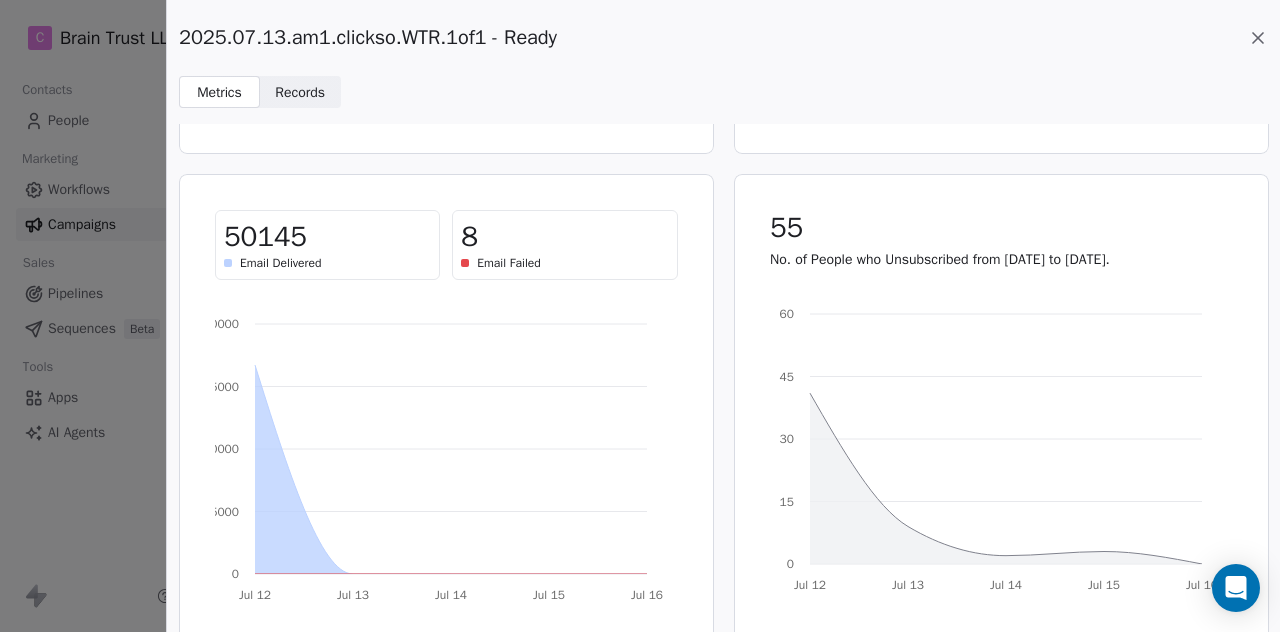 scroll, scrollTop: 466, scrollLeft: 0, axis: vertical 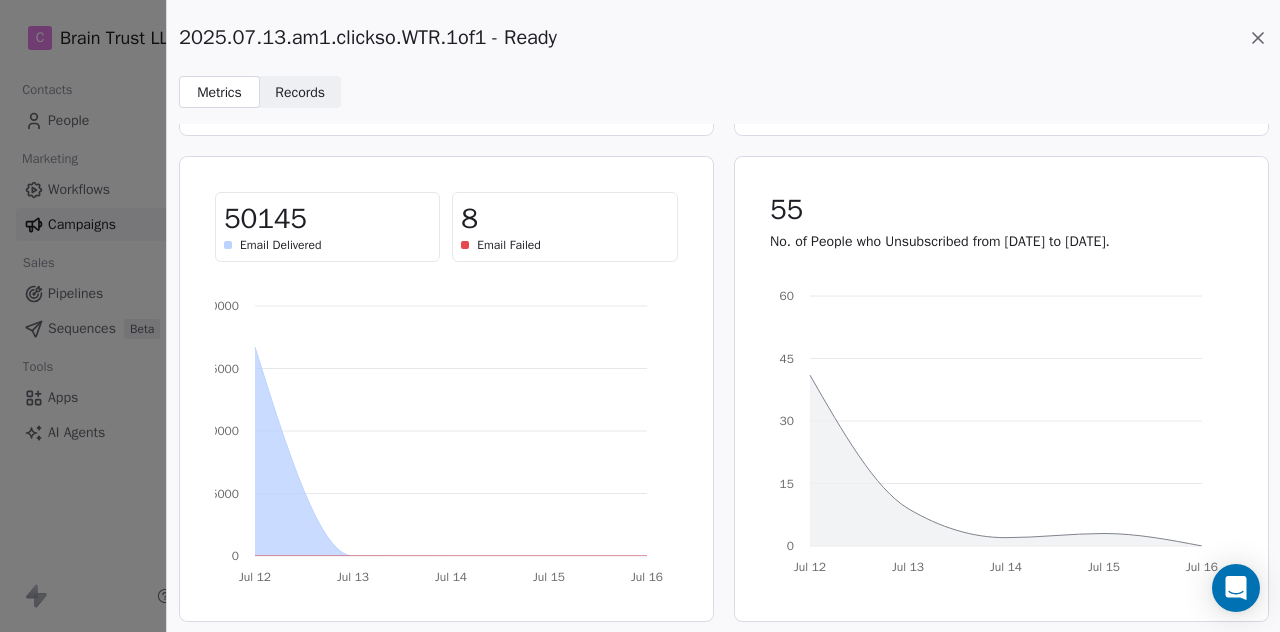 click 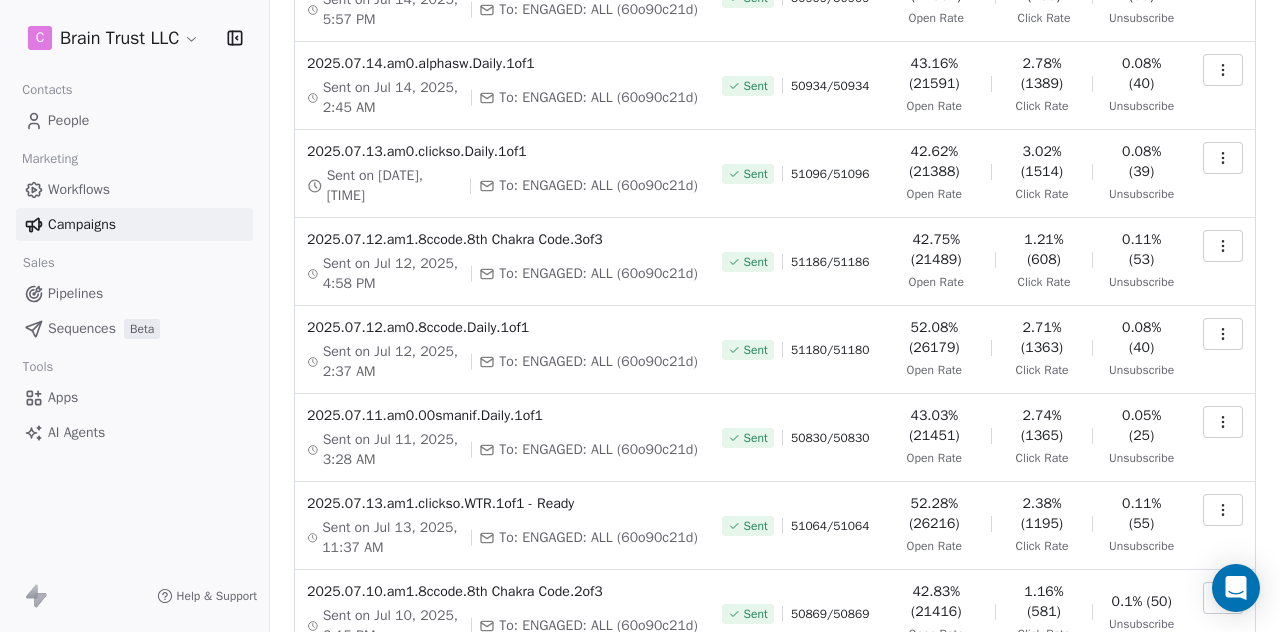 click 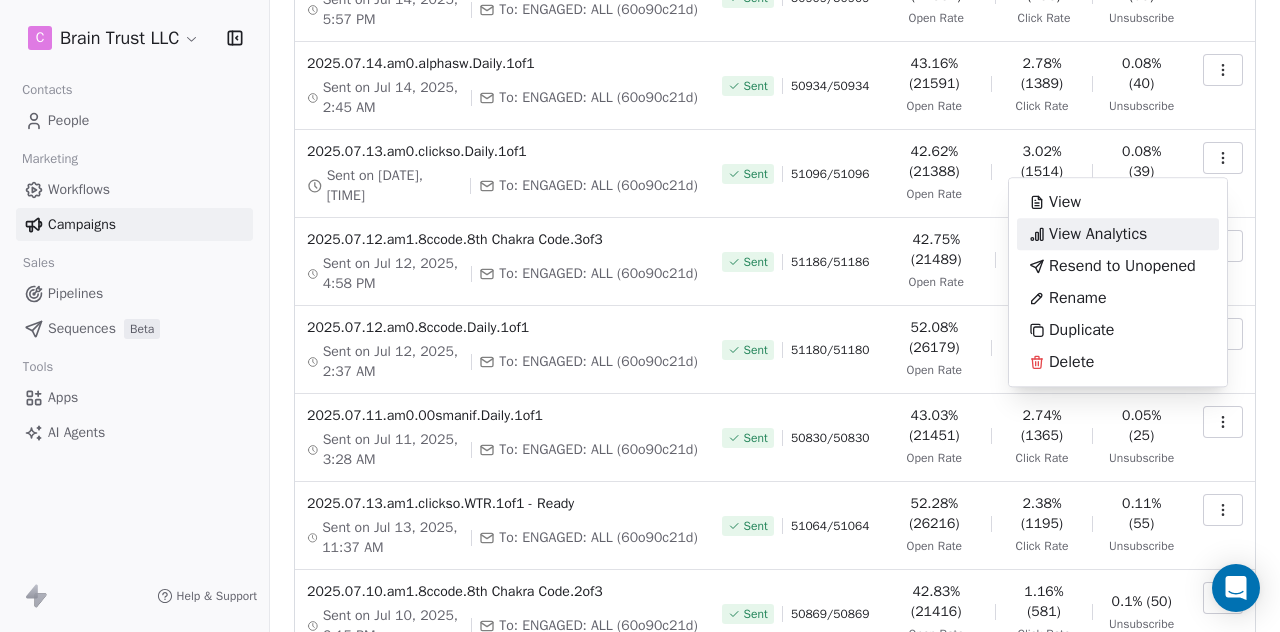 click on "View Analytics" at bounding box center [1098, 234] 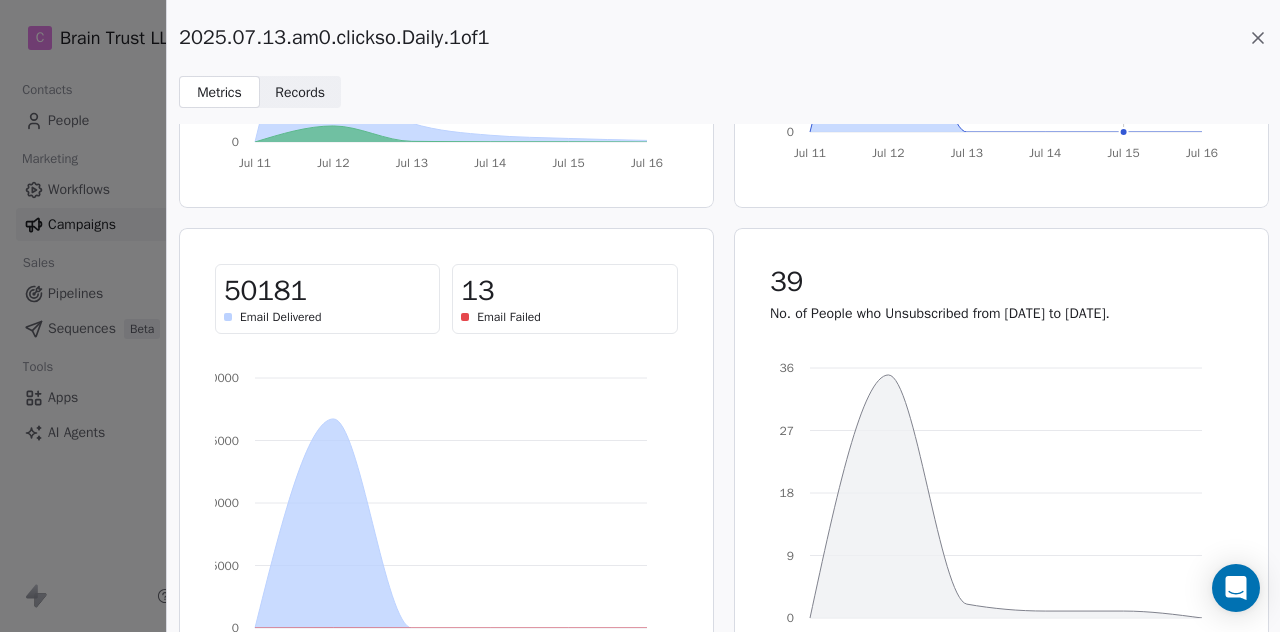 scroll, scrollTop: 466, scrollLeft: 0, axis: vertical 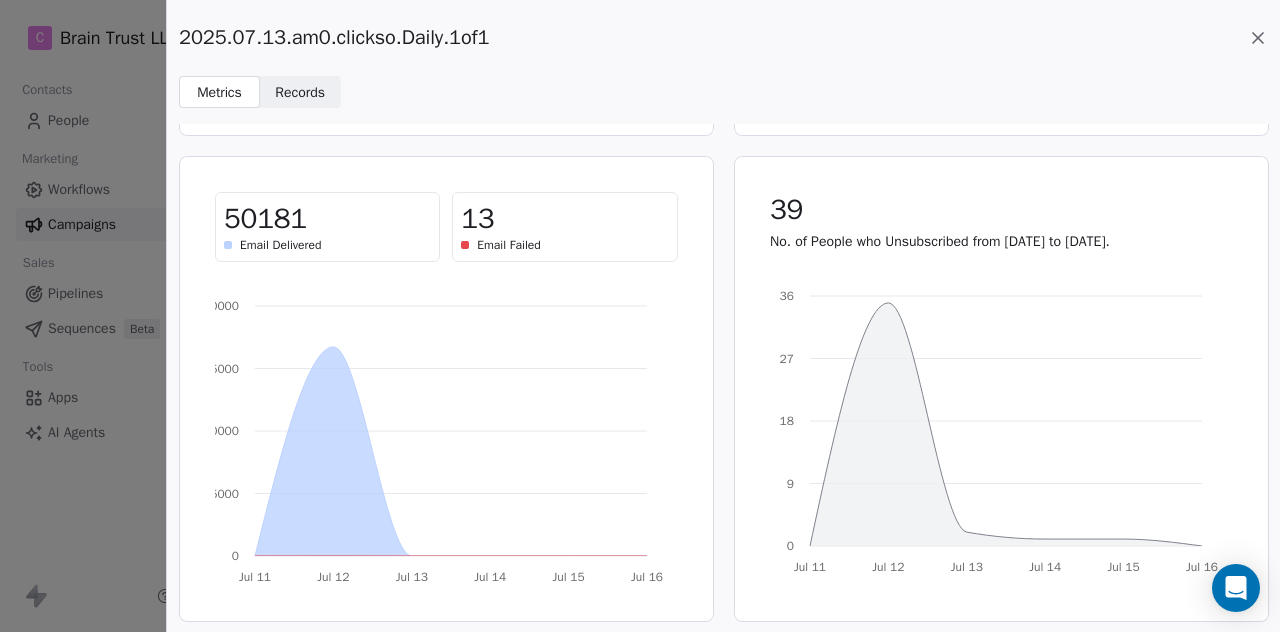 click 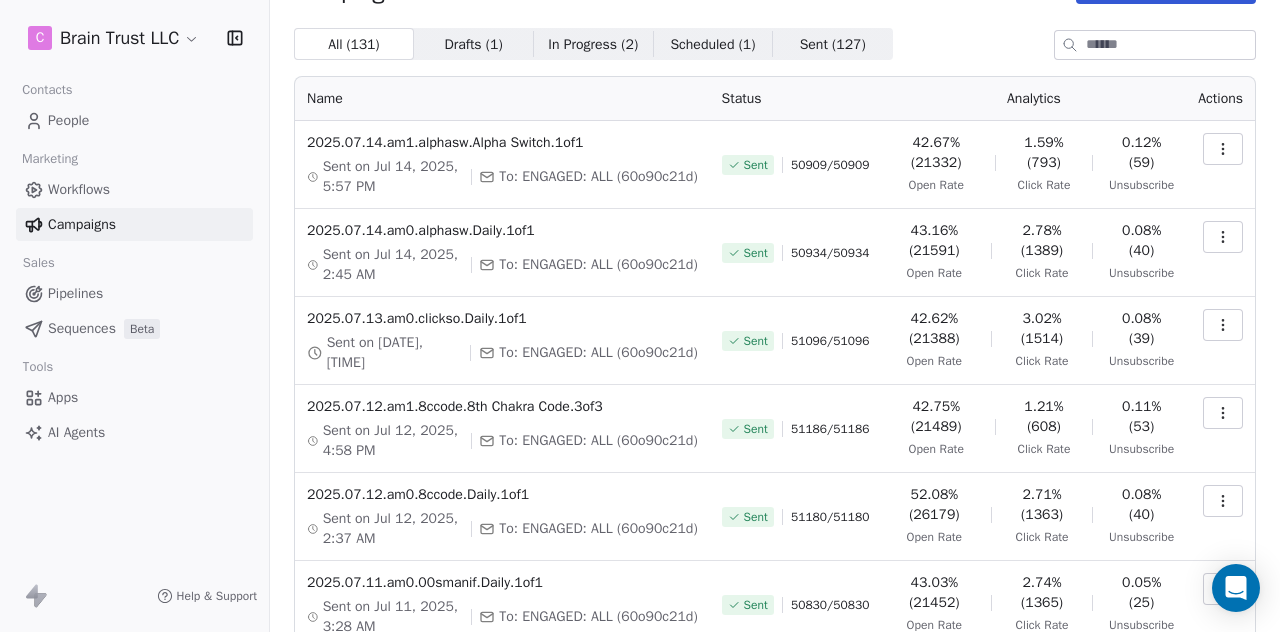 scroll, scrollTop: 46, scrollLeft: 0, axis: vertical 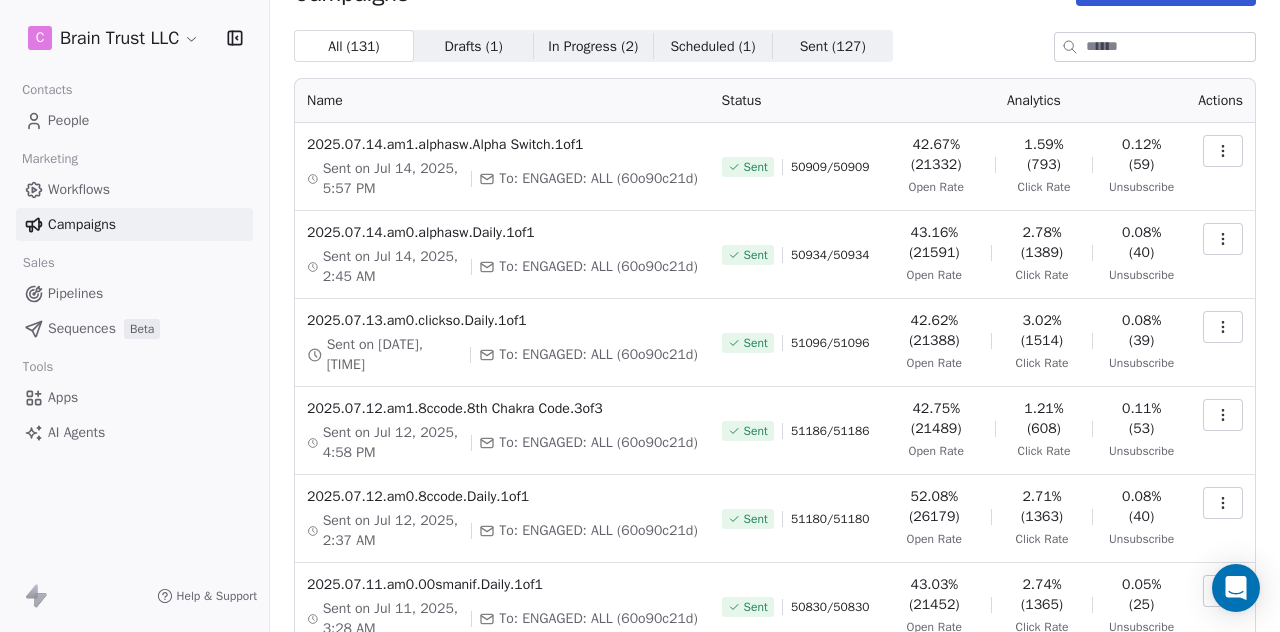 click at bounding box center (1223, 151) 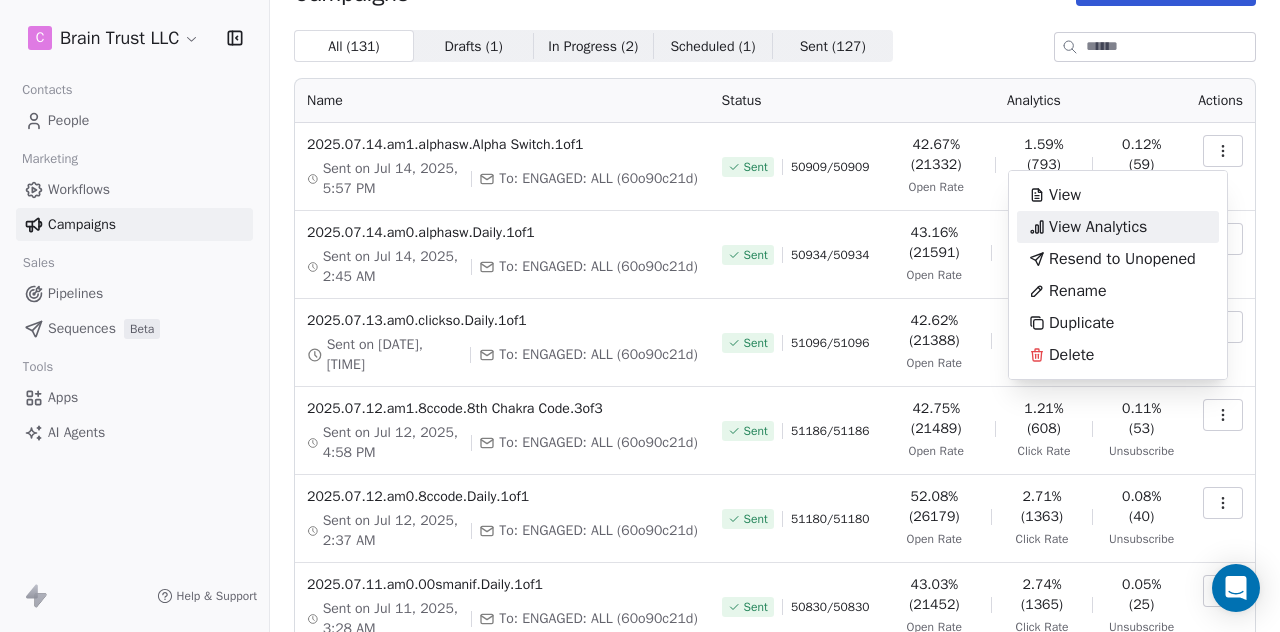 click on "View Analytics" at bounding box center (1098, 227) 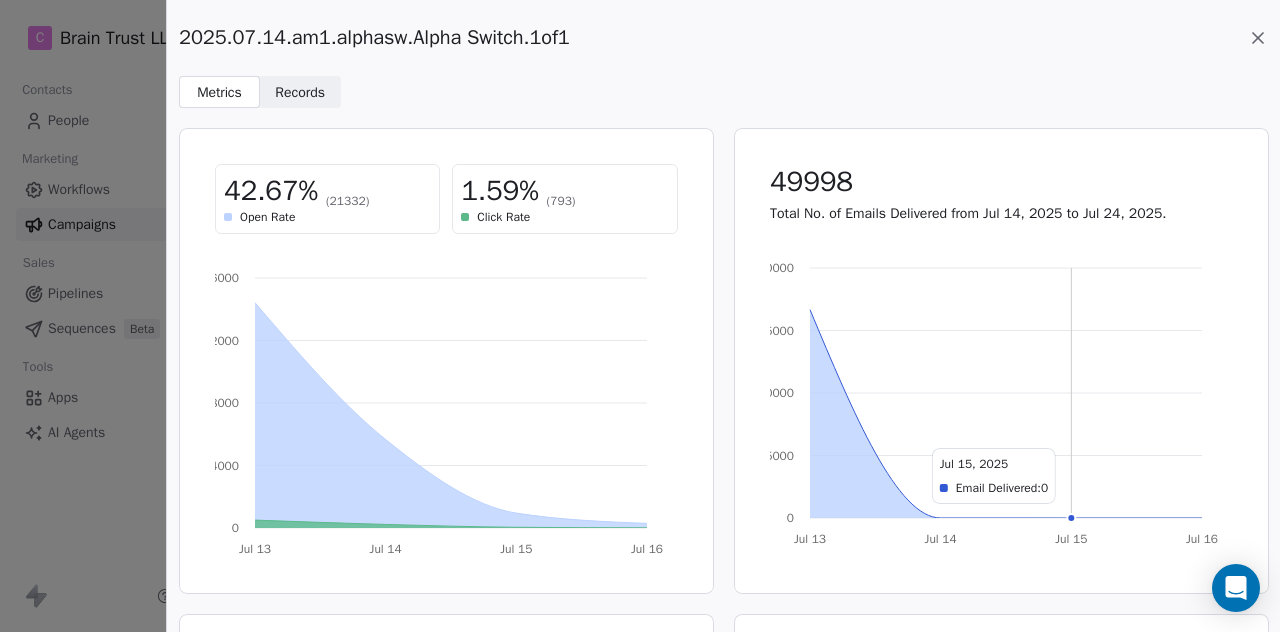 scroll, scrollTop: 0, scrollLeft: 0, axis: both 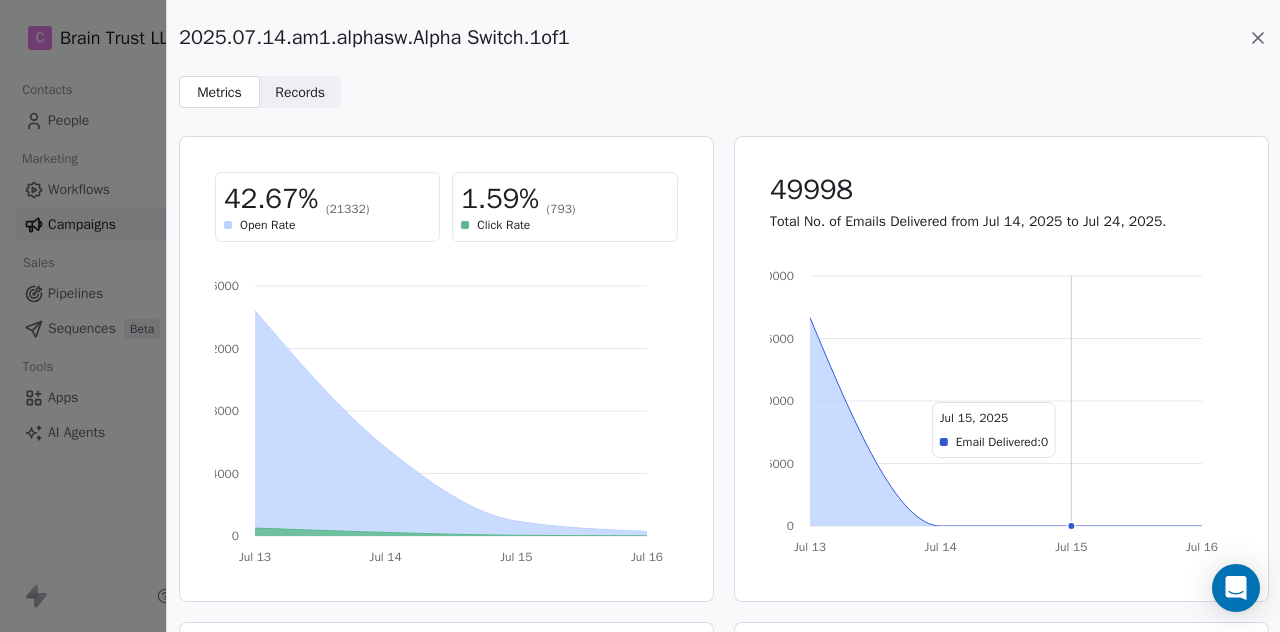 click 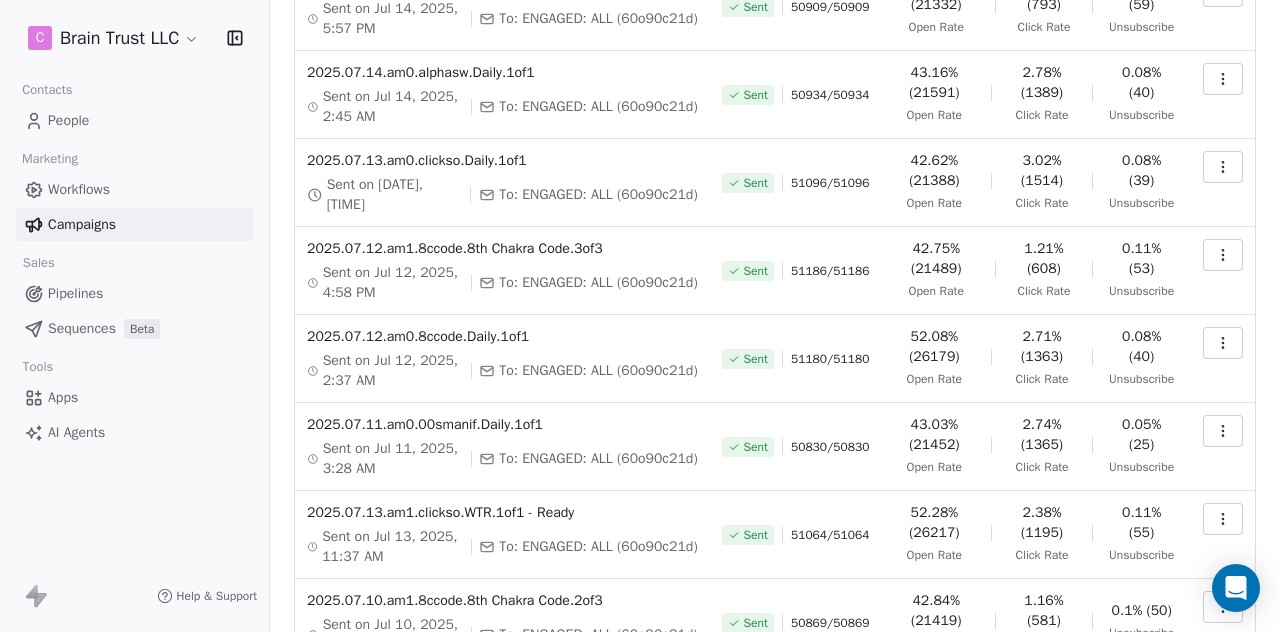 scroll, scrollTop: 501, scrollLeft: 0, axis: vertical 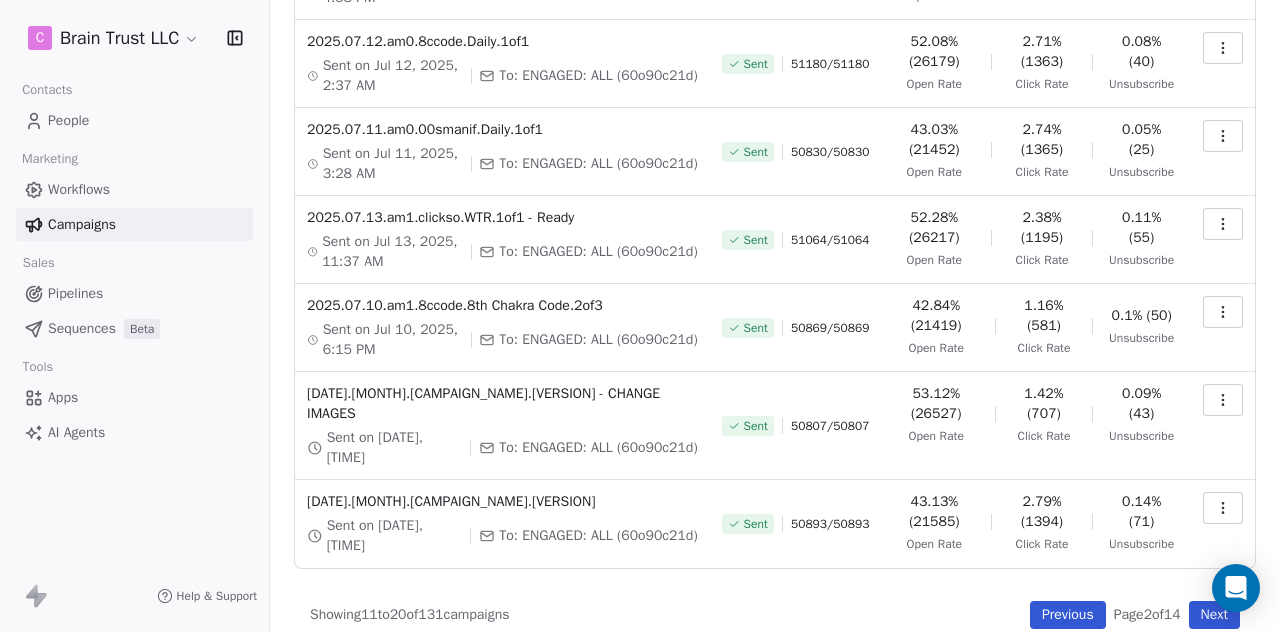 click on "Previous" at bounding box center [1068, 615] 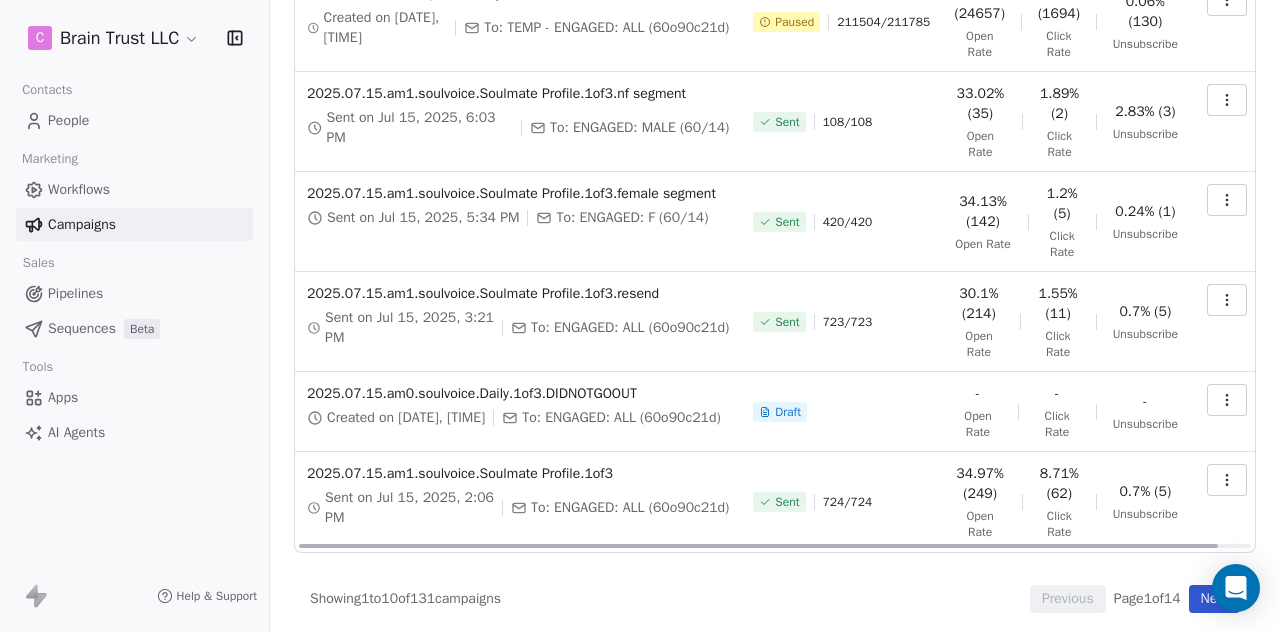 scroll, scrollTop: 597, scrollLeft: 0, axis: vertical 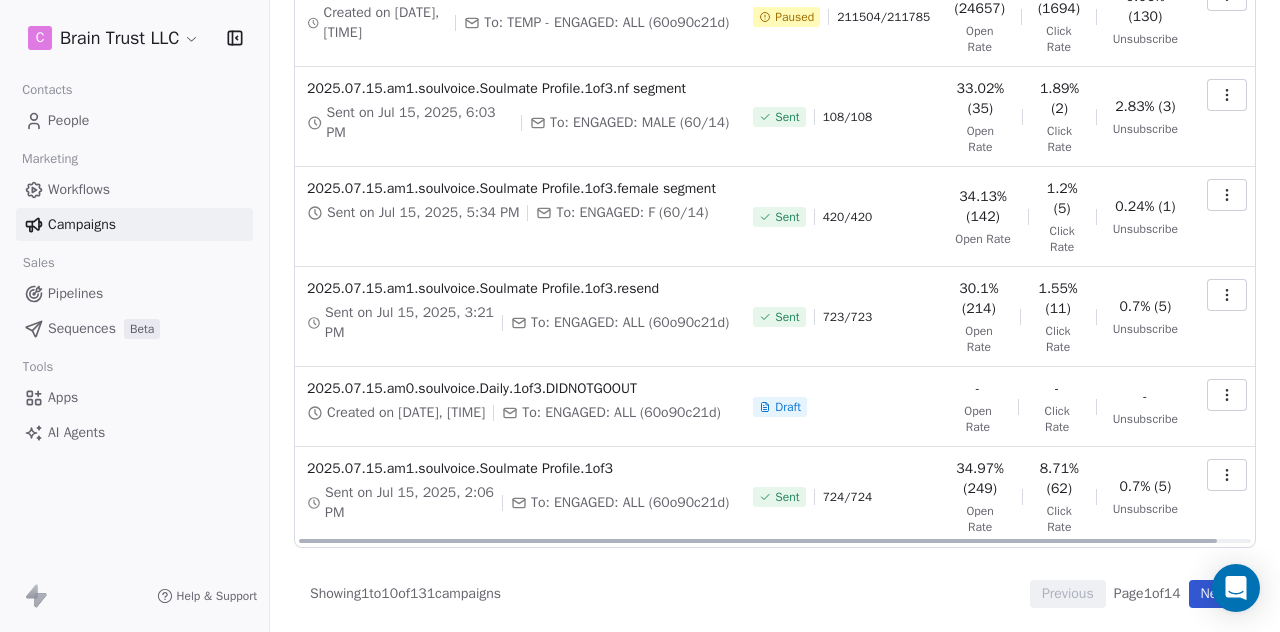 click 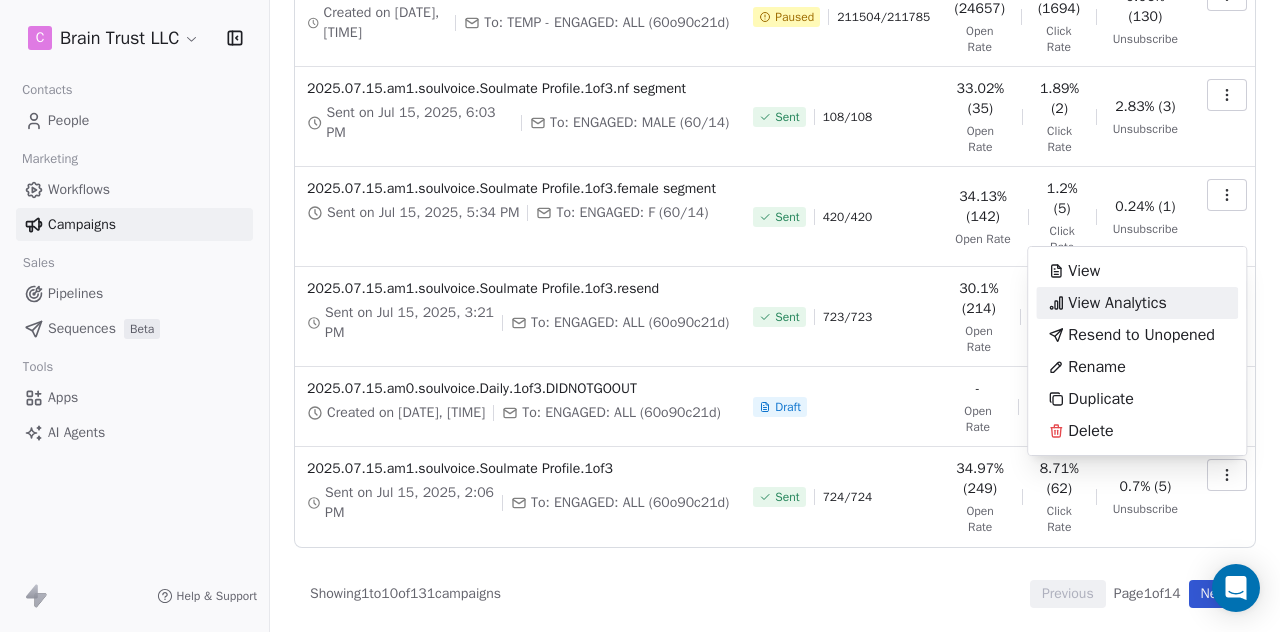 click on "View Analytics" at bounding box center [1117, 303] 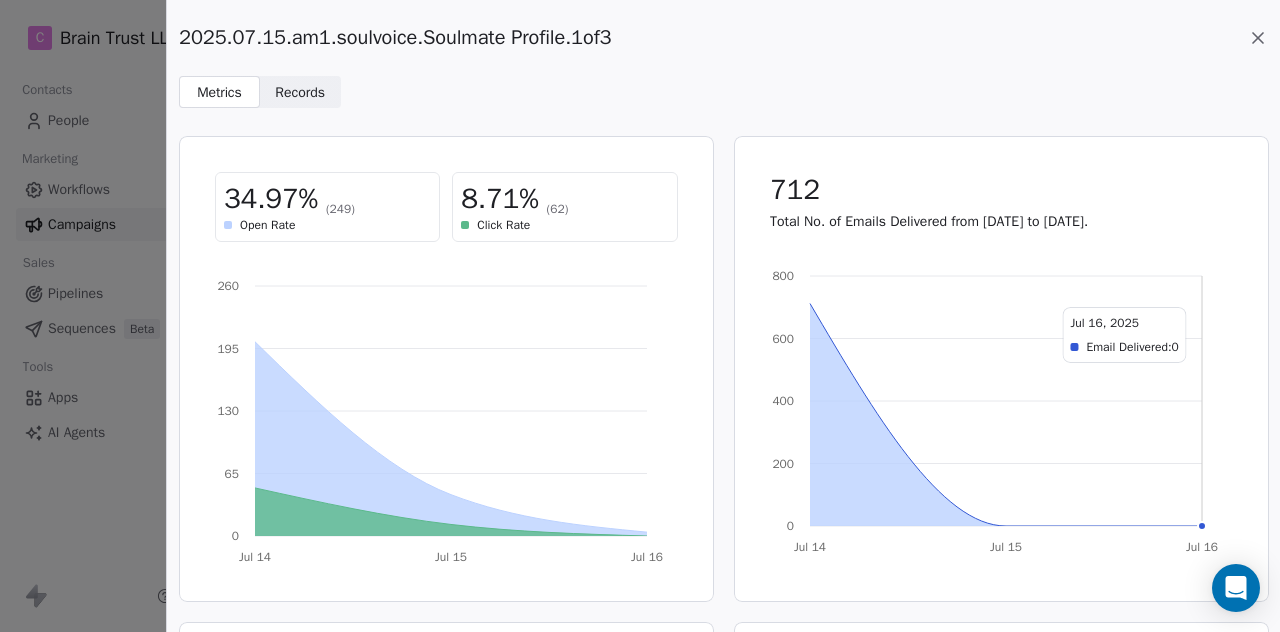 scroll, scrollTop: 597, scrollLeft: 0, axis: vertical 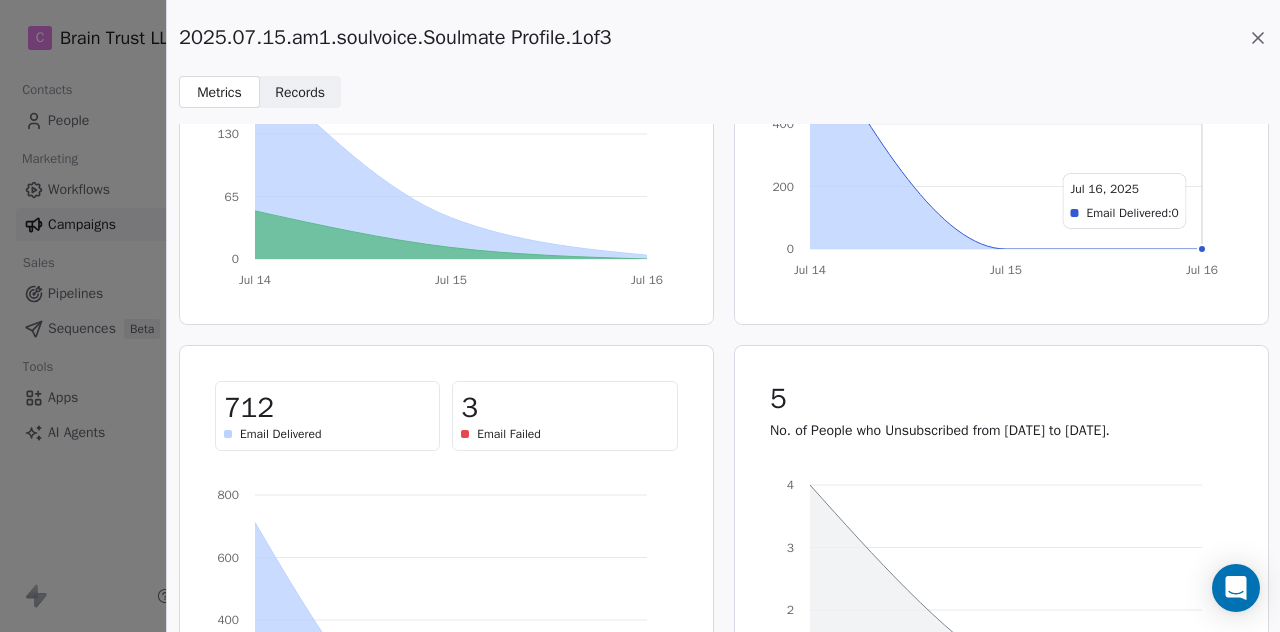 click 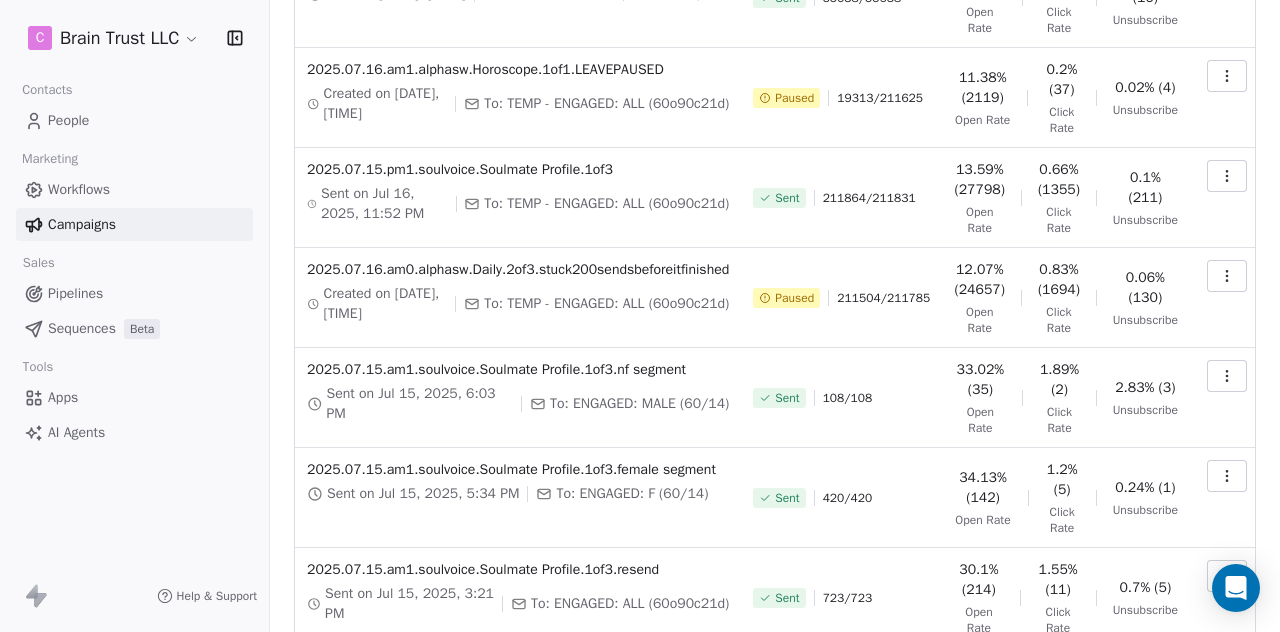 scroll, scrollTop: 308, scrollLeft: 0, axis: vertical 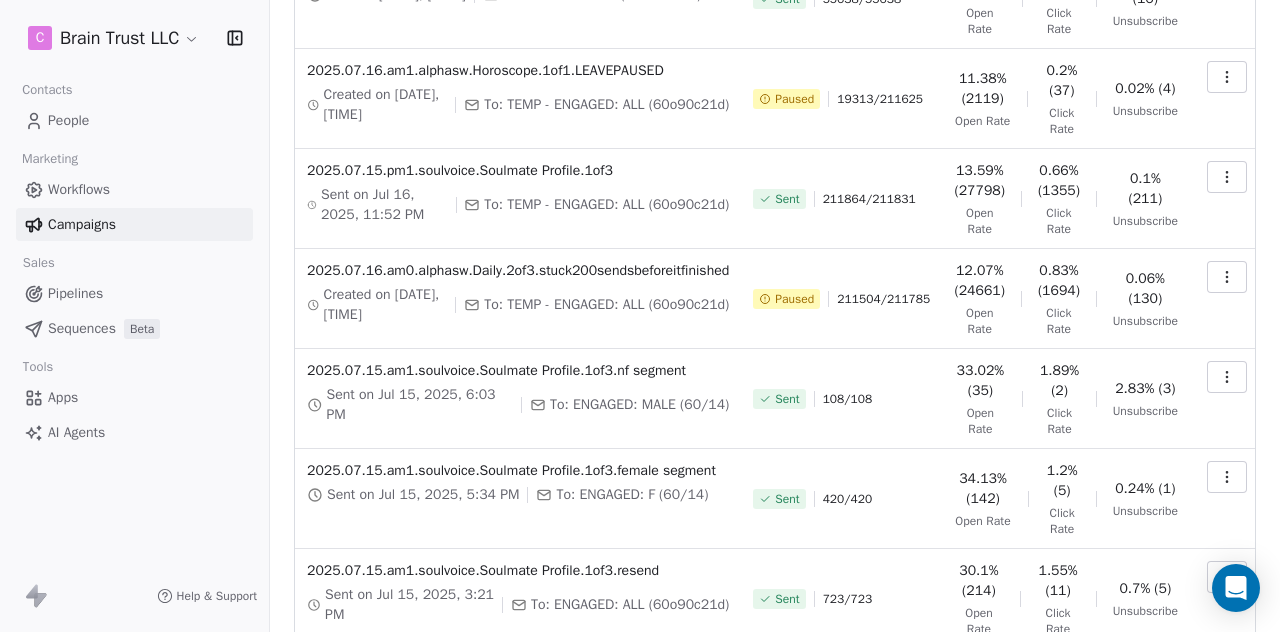 click at bounding box center [1227, 177] 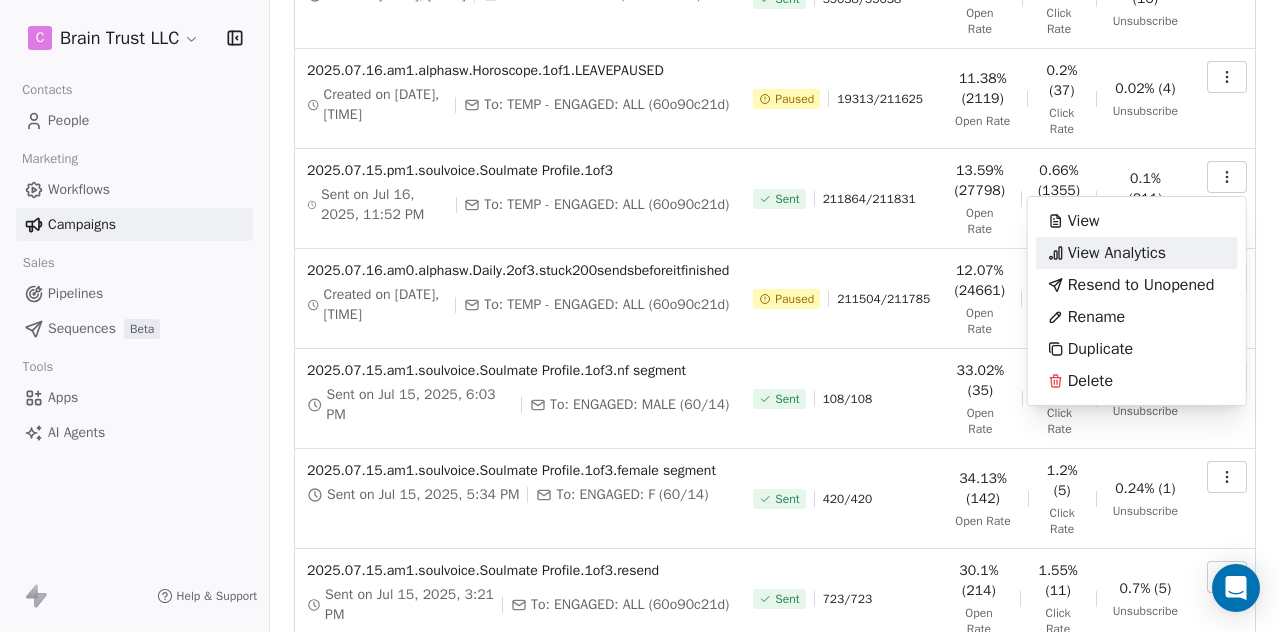 click on "View Analytics" at bounding box center [1117, 253] 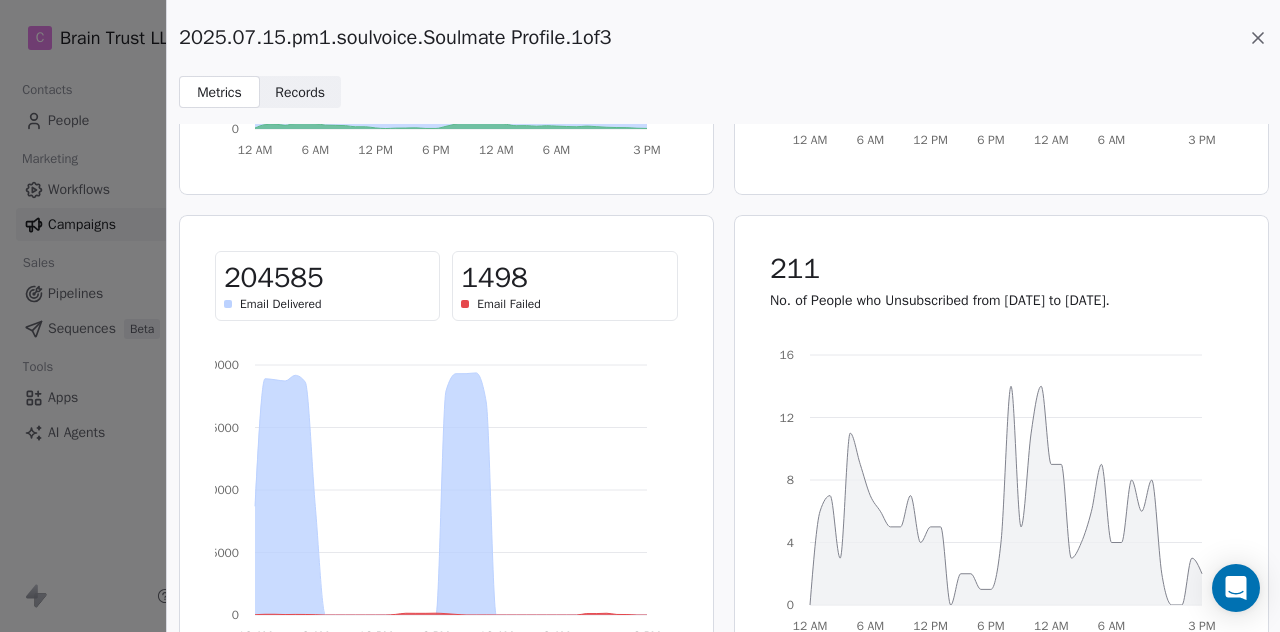 scroll, scrollTop: 406, scrollLeft: 0, axis: vertical 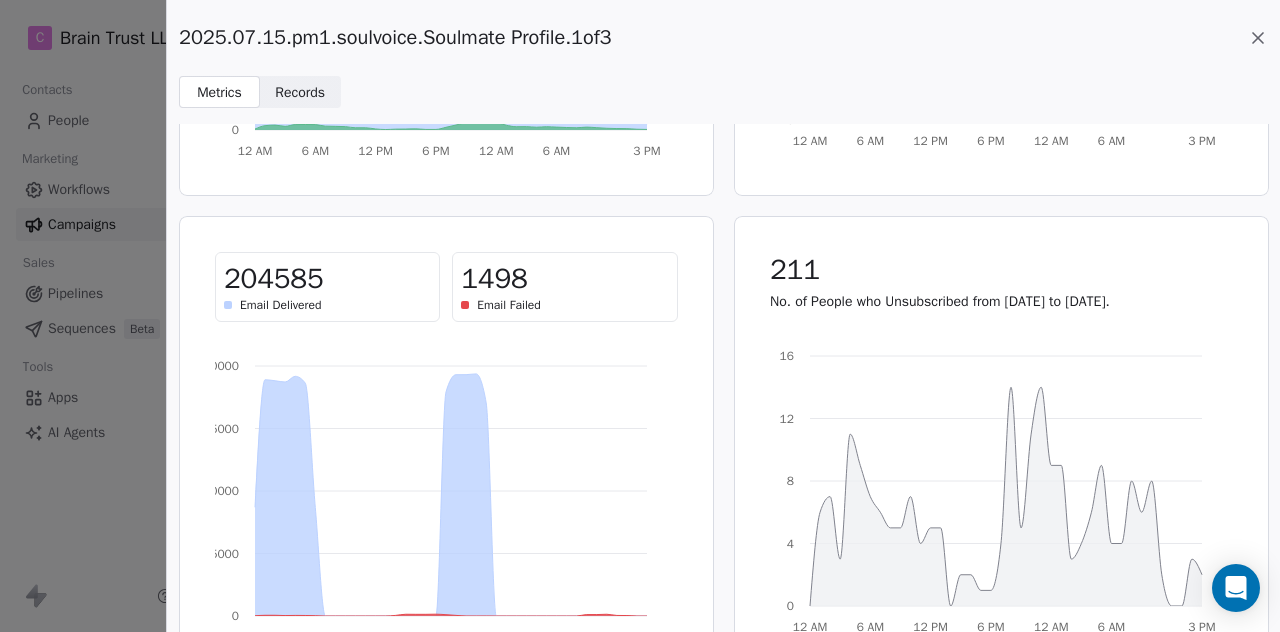 click 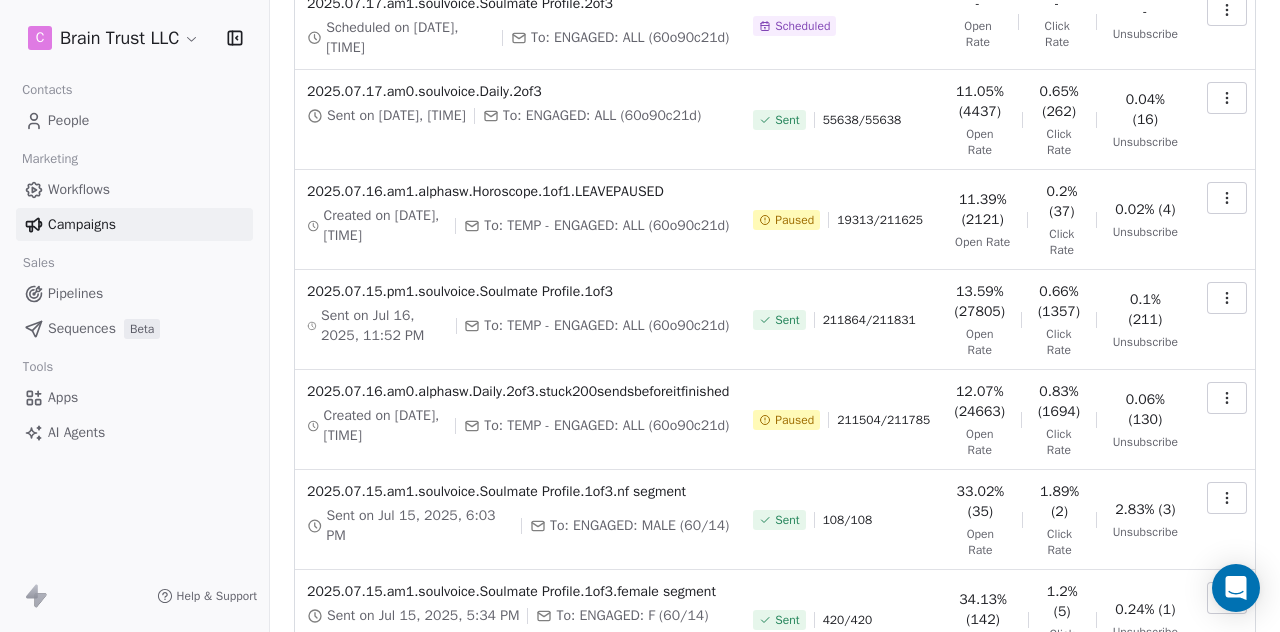 scroll, scrollTop: 194, scrollLeft: 0, axis: vertical 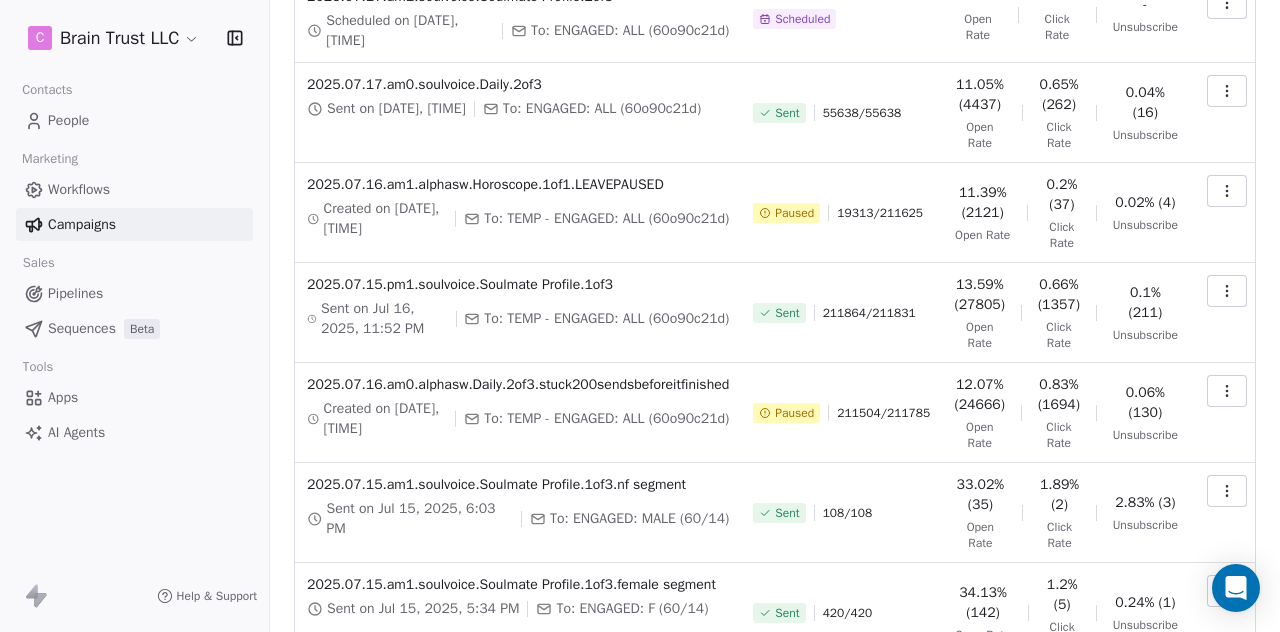 click 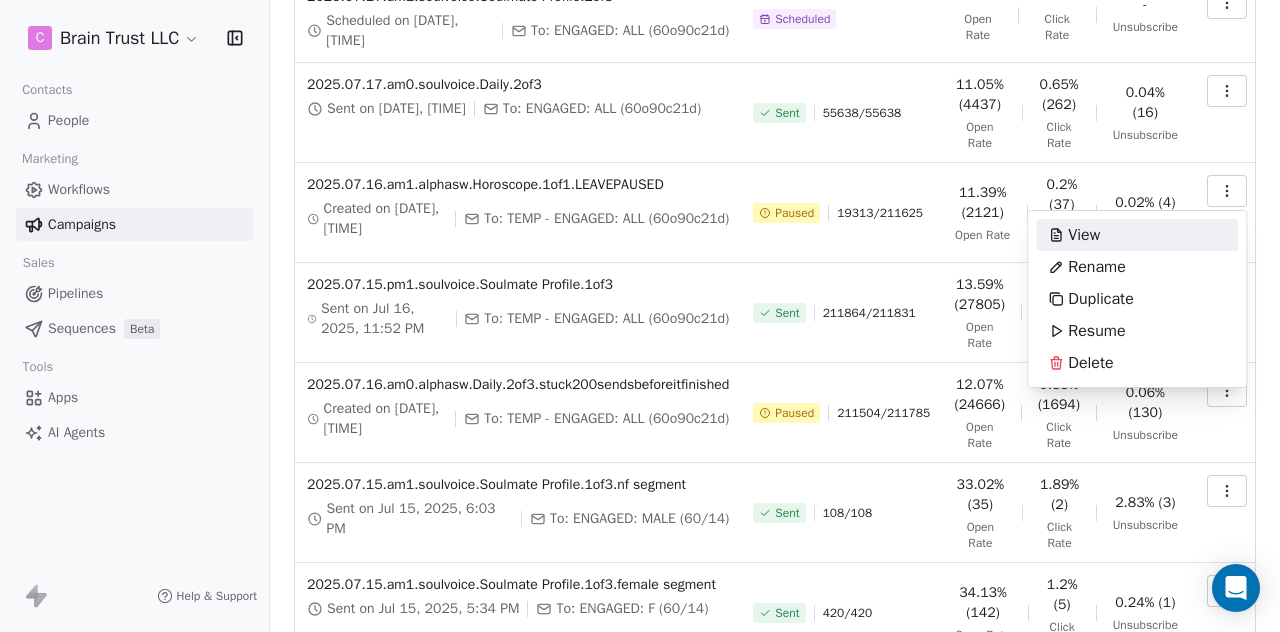 click on "C Brain Trust LLC Contacts People Marketing Workflows Campaigns Sales Pipelines Sequences Beta Tools Apps AI Agents Help & Support Campaigns Create new campaign All ( 131 ) All ( 131 ) Drafts ( 1 ) Drafts ( 1 ) In Progress ( 2 ) In Progress ( 2 ) Scheduled ( 1 ) Scheduled ( 1 ) Sent ( 127 ) Sent ( 127 ) Name Status Analytics Actions [DATE].[MONTH].[CAMPAIGN_NAME].[VERSION] Scheduled on [DATE], [TIME] To: ENGAGED: ALL ([ID]) Scheduled - Open Rate - Click Rate - Unsubscribe [DATE].[MONTH].[CAMPAIGN_NAME].[VERSION] Sent on [DATE], [TIME] To: ENGAGED: ALL ([ID]) Sent [SENT] / [TOTAL] [PERCENTAGE] Open Rate [PERCENTAGE] Click Rate [PERCENTAGE] Unsubscribe [DATE].[MONTH].[CAMPAIGN_NAME].[VERSION] Created on [DATE], [TIME] To: TEMP - ENGAGED: ALL ([ID]) Paused [SENT] / [TOTAL] [PERCENTAGE] Open Rate [PERCENTAGE] Click Rate [PERCENTAGE] Unsubscribe [DATE].[MONTH].[CAMPAIGN_NAME].[VERSION] Sent on [DATE], [TIME] To: TEMP - ENGAGED: ALL ([ID]) Sent [SENT] / /" at bounding box center (640, 316) 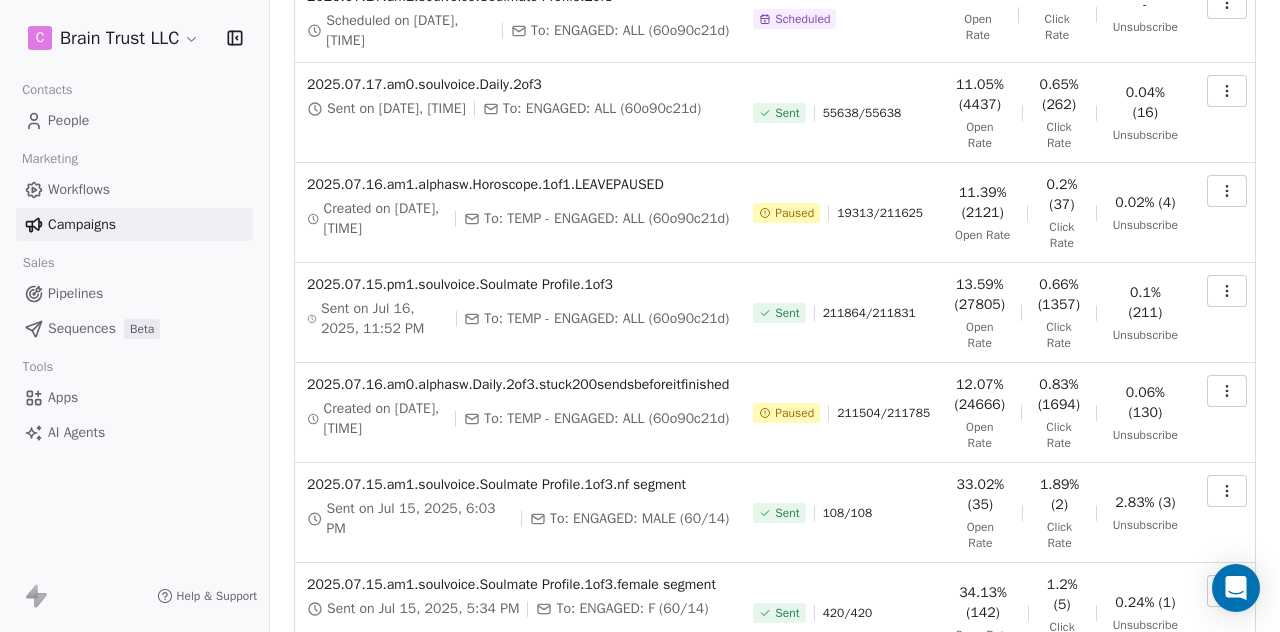 click at bounding box center [1227, 191] 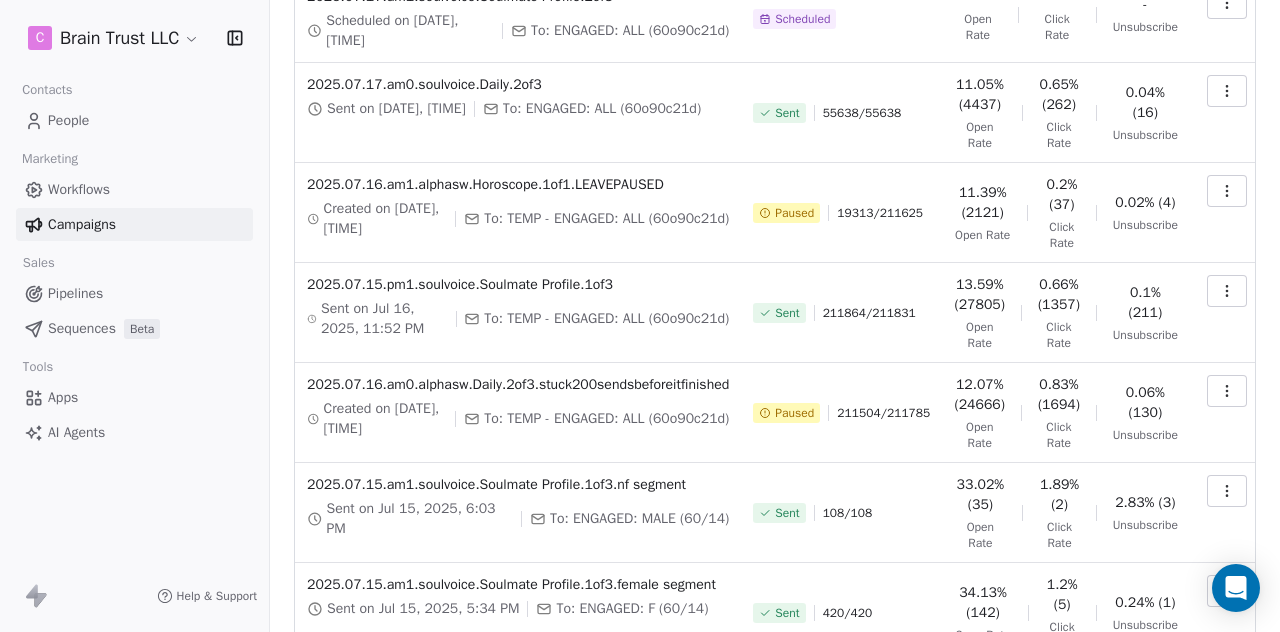 click on "C Brain Trust LLC Contacts People Marketing Workflows Campaigns Sales Pipelines Sequences Beta Tools Apps AI Agents Help & Support Campaigns Create new campaign All ( 131 ) All ( 131 ) Drafts ( 1 ) Drafts ( 1 ) In Progress ( 2 ) In Progress ( 2 ) Scheduled ( 1 ) Scheduled ( 1 ) Sent ( 127 ) Sent ( 127 ) Name Status Analytics Actions [DATE].[MONTH].[CAMPAIGN_NAME].[VERSION] Scheduled on [DATE], [TIME] To: ENGAGED: ALL ([ID]) Scheduled - Open Rate - Click Rate - Unsubscribe [DATE].[MONTH].[CAMPAIGN_NAME].[VERSION] Sent on [DATE], [TIME] To: ENGAGED: ALL ([ID]) Sent [SENT] / [TOTAL] [PERCENTAGE] Open Rate [PERCENTAGE] Click Rate [PERCENTAGE] Unsubscribe [DATE].[MONTH].[CAMPAIGN_NAME].[VERSION] Created on [DATE], [TIME] To: TEMP - ENGAGED: ALL ([ID]) Paused [SENT] / [TOTAL] [PERCENTAGE] Open Rate [PERCENTAGE] Click Rate [PERCENTAGE] Unsubscribe [DATE].[MONTH].[CAMPAIGN_NAME].[VERSION] Sent on [DATE], [TIME] To: TEMP - ENGAGED: ALL ([ID]) Sent [SENT] / /" at bounding box center [640, 316] 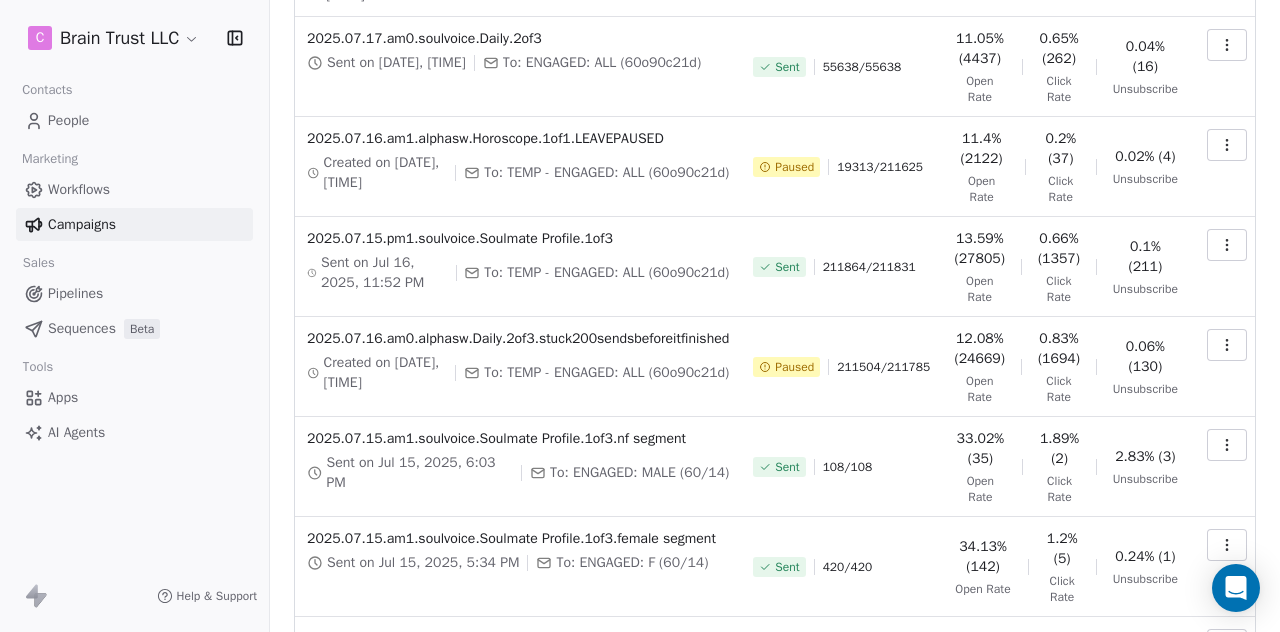 scroll, scrollTop: 234, scrollLeft: 0, axis: vertical 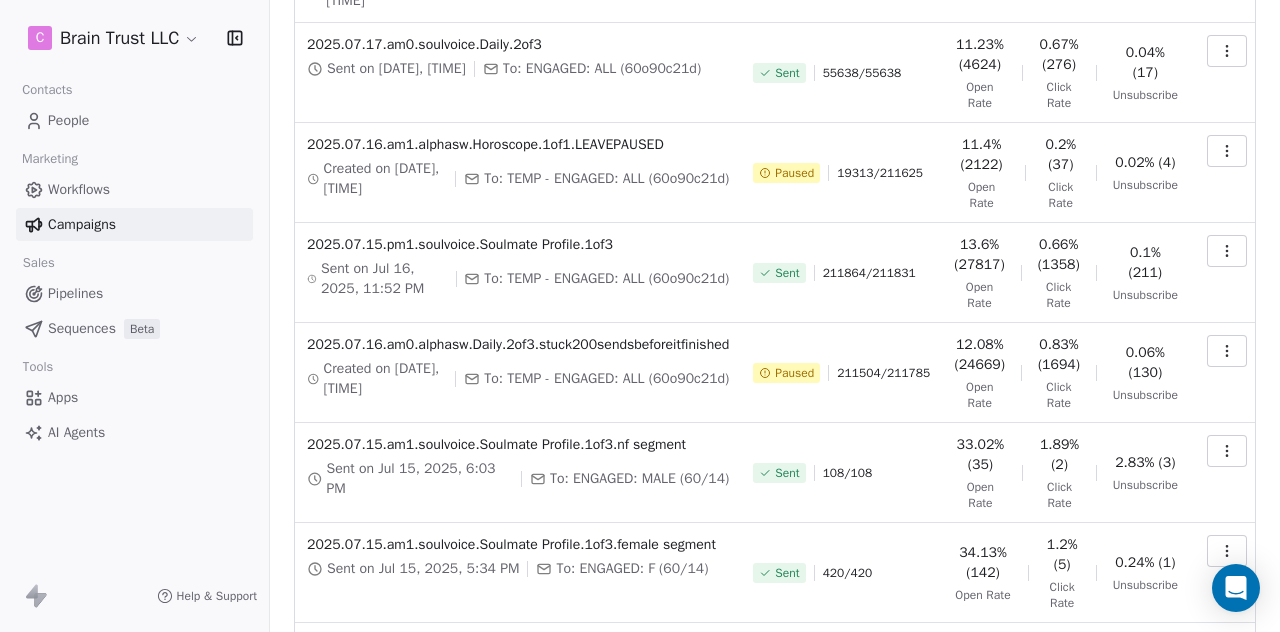 click at bounding box center [1227, 151] 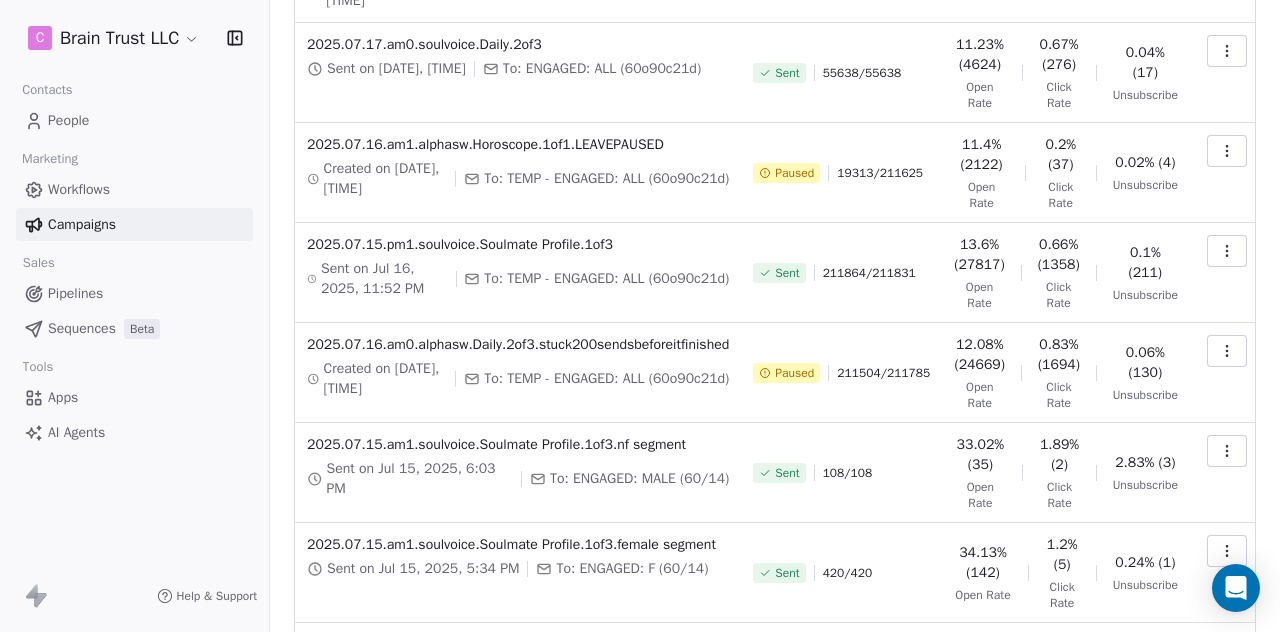 click on "C Brain Trust LLC Contacts People Marketing Workflows Campaigns Sales Pipelines Sequences Beta Tools Apps AI Agents Help & Support Campaigns Create new campaign All ( 131 ) All ( 131 ) Drafts ( 1 ) Drafts ( 1 ) In Progress ( 2 ) In Progress ( 2 ) Scheduled ( 1 ) Scheduled ( 1 ) Sent ( 127 ) Sent ( 127 ) Name Status Analytics Actions [DATE].[MONTH].[CAMPAIGN_NAME].[VERSION] Scheduled on [DATE], [TIME] To: ENGAGED: ALL ([ID]) Scheduled - Open Rate - Click Rate - Unsubscribe [DATE].[MONTH].[CAMPAIGN_NAME].[VERSION] Sent on [DATE], [TIME] To: ENGAGED: ALL ([ID]) Sent [SENT] / [TOTAL] [PERCENTAGE] Open Rate [PERCENTAGE] Click Rate [PERCENTAGE] Unsubscribe [DATE].[MONTH].[CAMPAIGN_NAME].[VERSION] Created on [DATE], [TIME] To: TEMP - ENGAGED: ALL ([ID]) Paused [SENT] / [TOTAL] [PERCENTAGE] Open Rate [PERCENTAGE] Click Rate [PERCENTAGE] Unsubscribe [DATE].[MONTH].[CAMPAIGN_NAME].[VERSION] Sent on [DATE], [TIME] To: TEMP - ENGAGED: ALL ([ID]) Sent [SENT] / /" at bounding box center [640, 316] 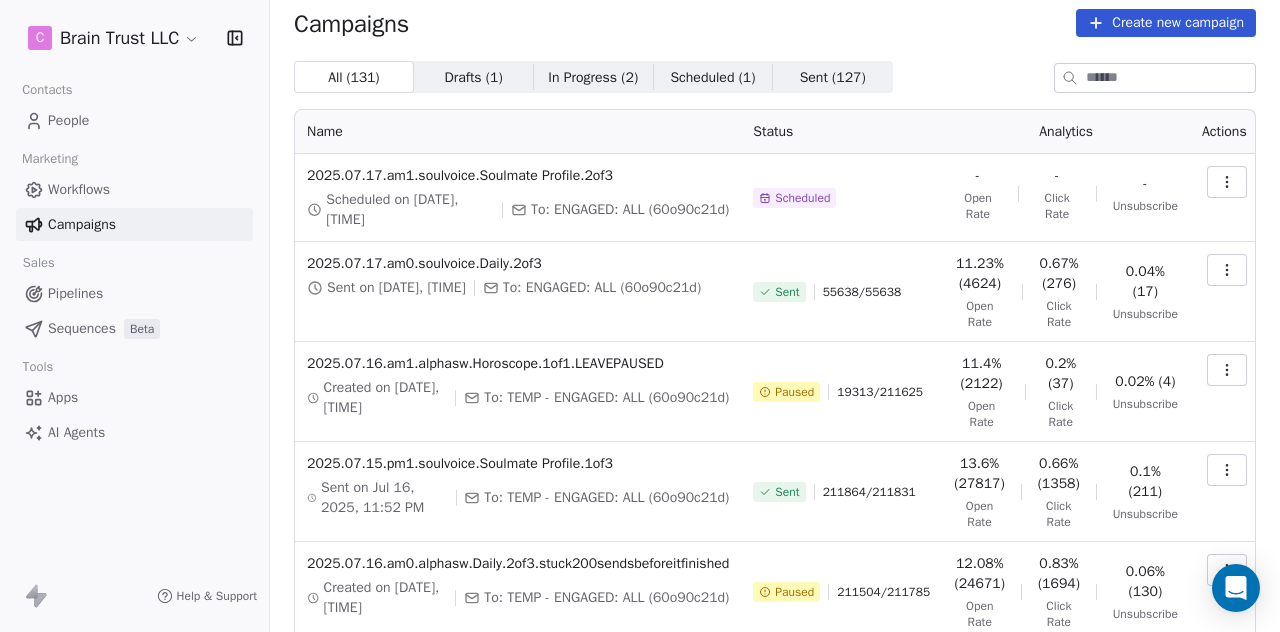 scroll, scrollTop: 0, scrollLeft: 0, axis: both 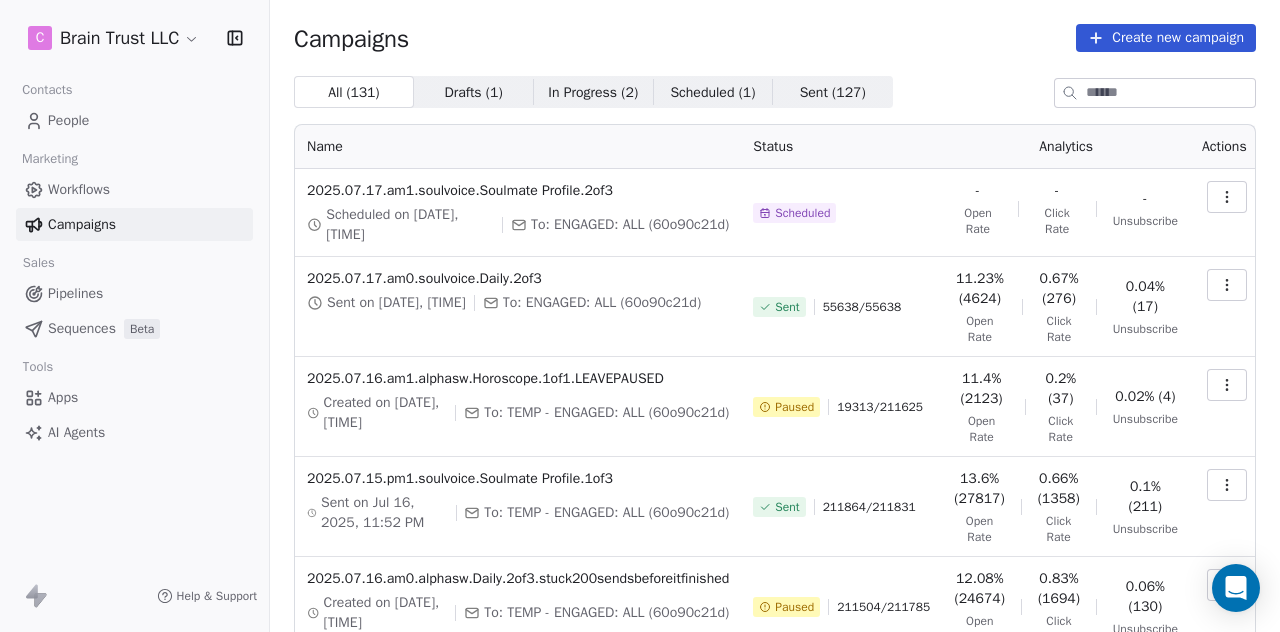 click at bounding box center (1227, 285) 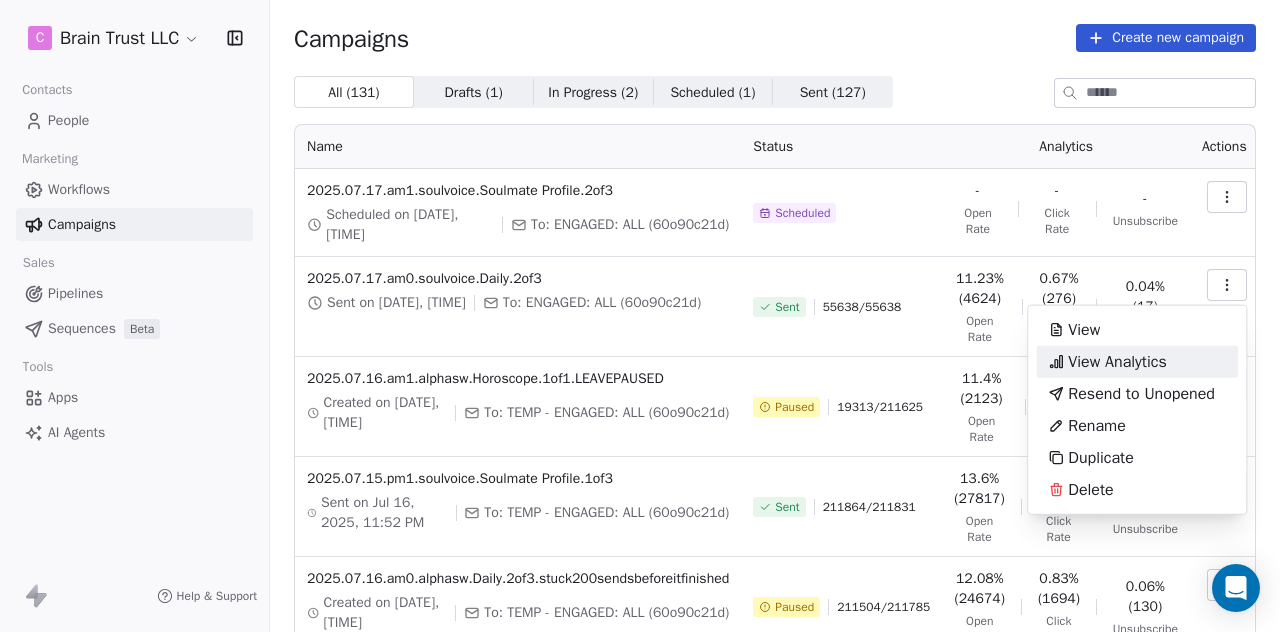 click on "View Analytics" at bounding box center (1117, 362) 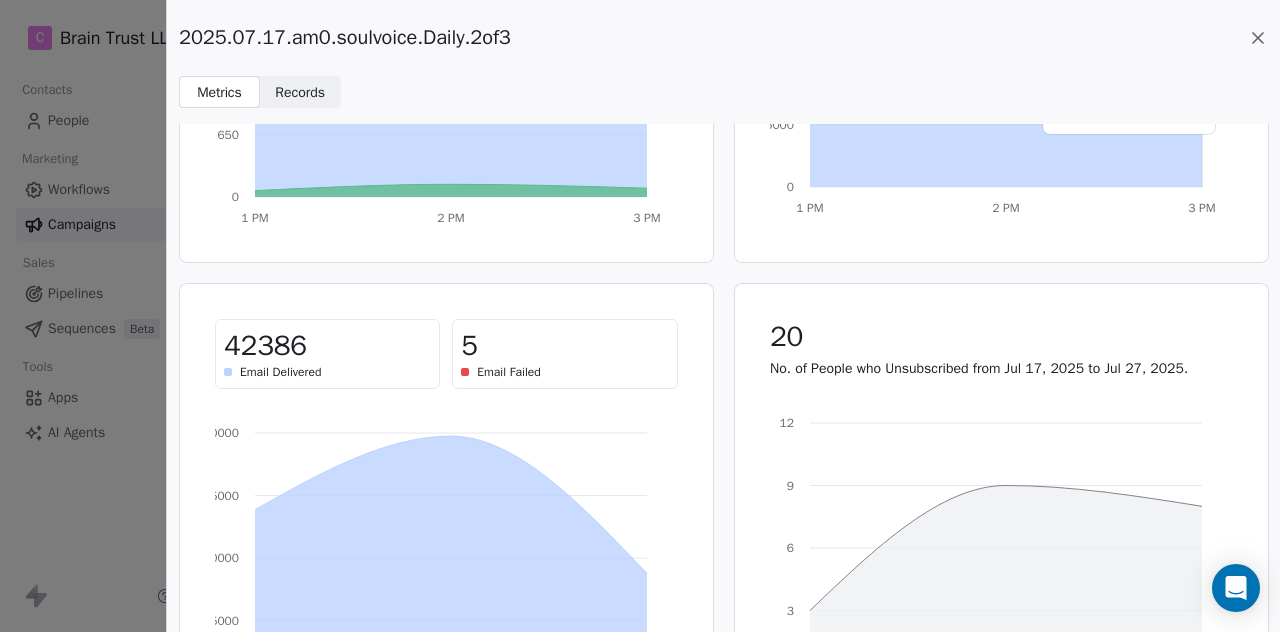 scroll, scrollTop: 344, scrollLeft: 0, axis: vertical 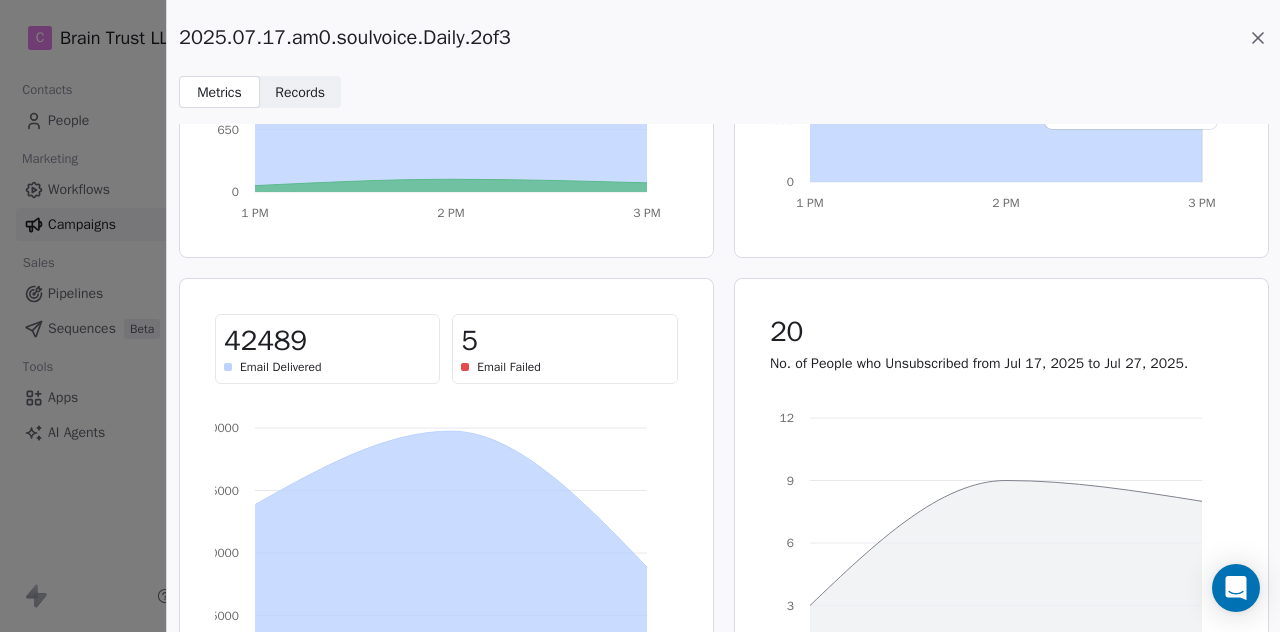 click 